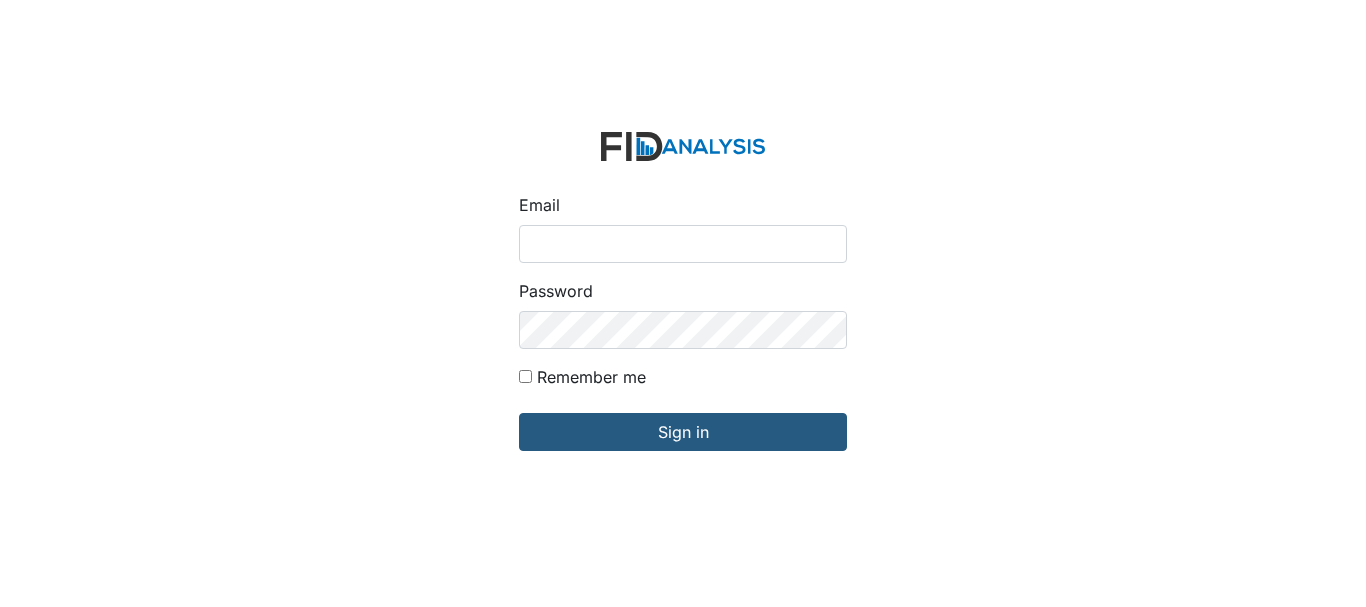 scroll, scrollTop: 0, scrollLeft: 0, axis: both 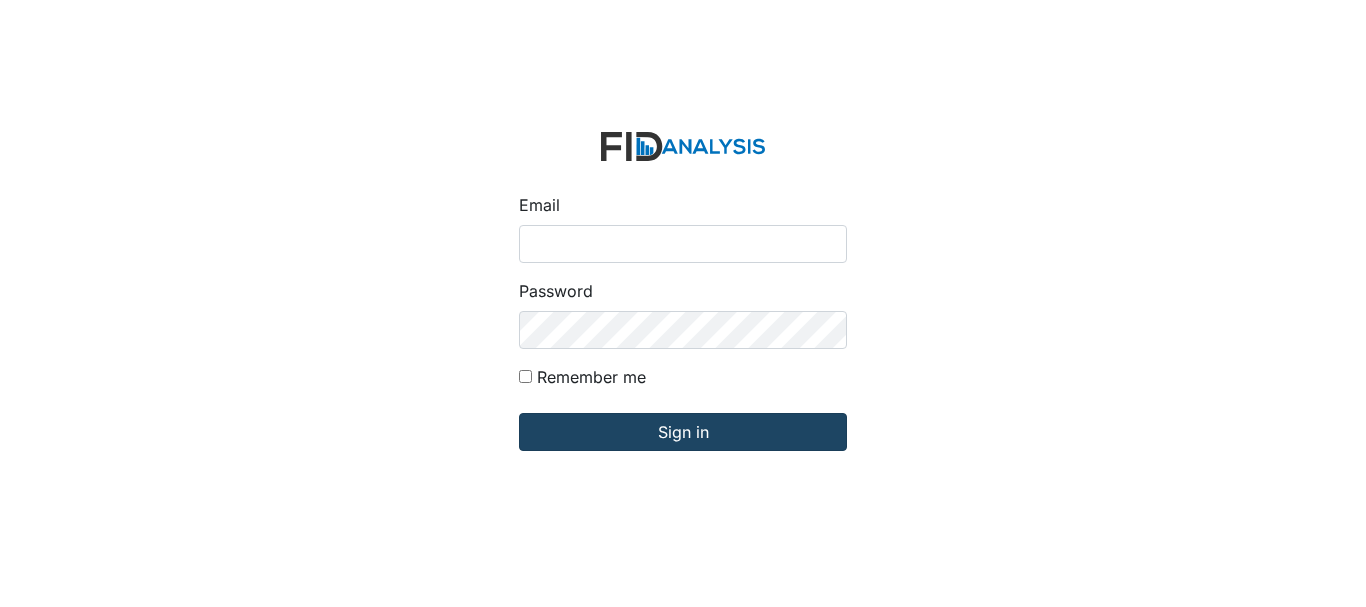 type on "[EMAIL_ADDRESS][DOMAIN_NAME]" 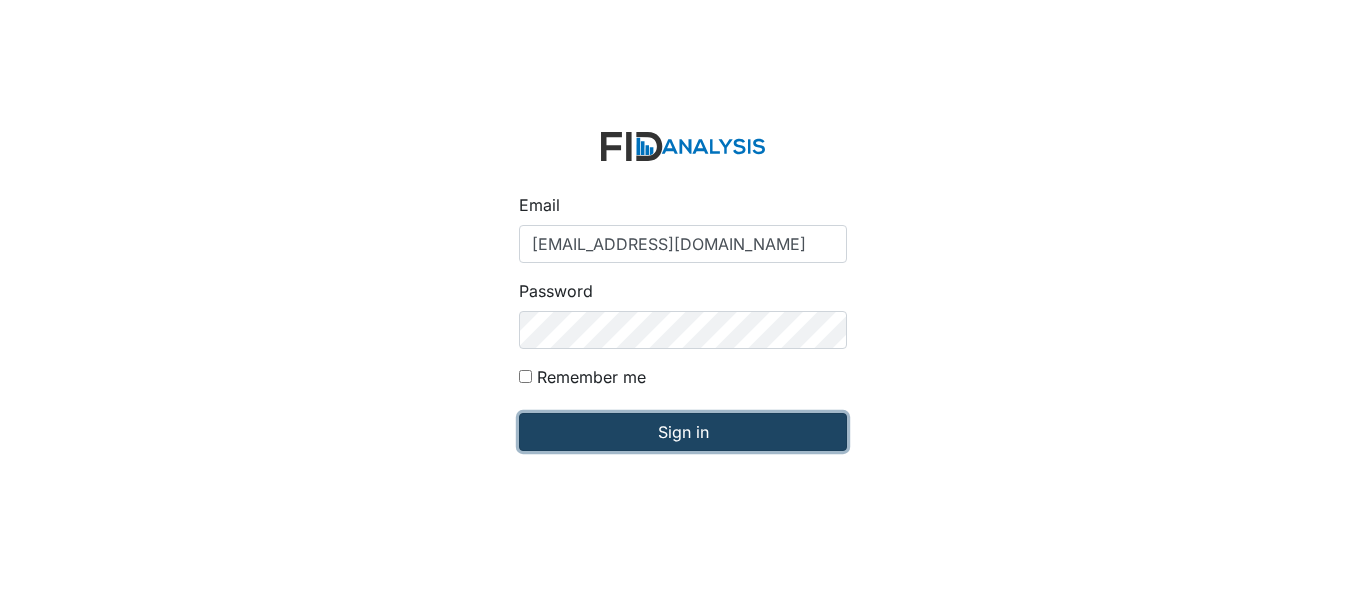 click on "Sign in" at bounding box center [683, 432] 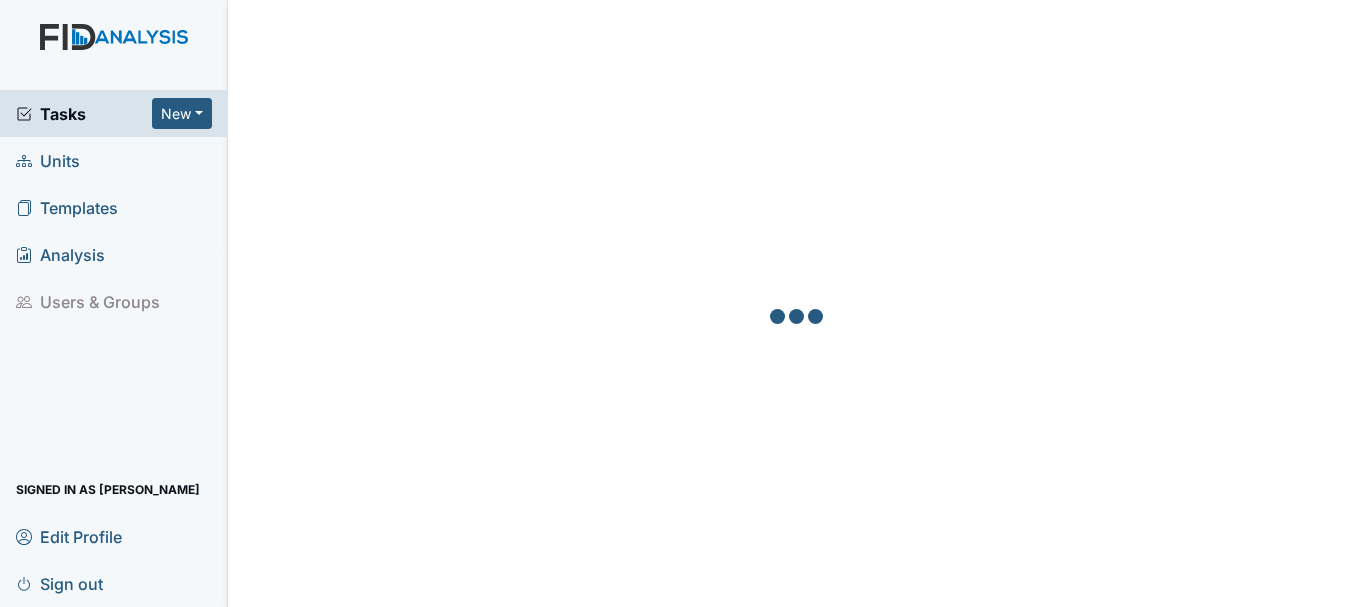 scroll, scrollTop: 0, scrollLeft: 0, axis: both 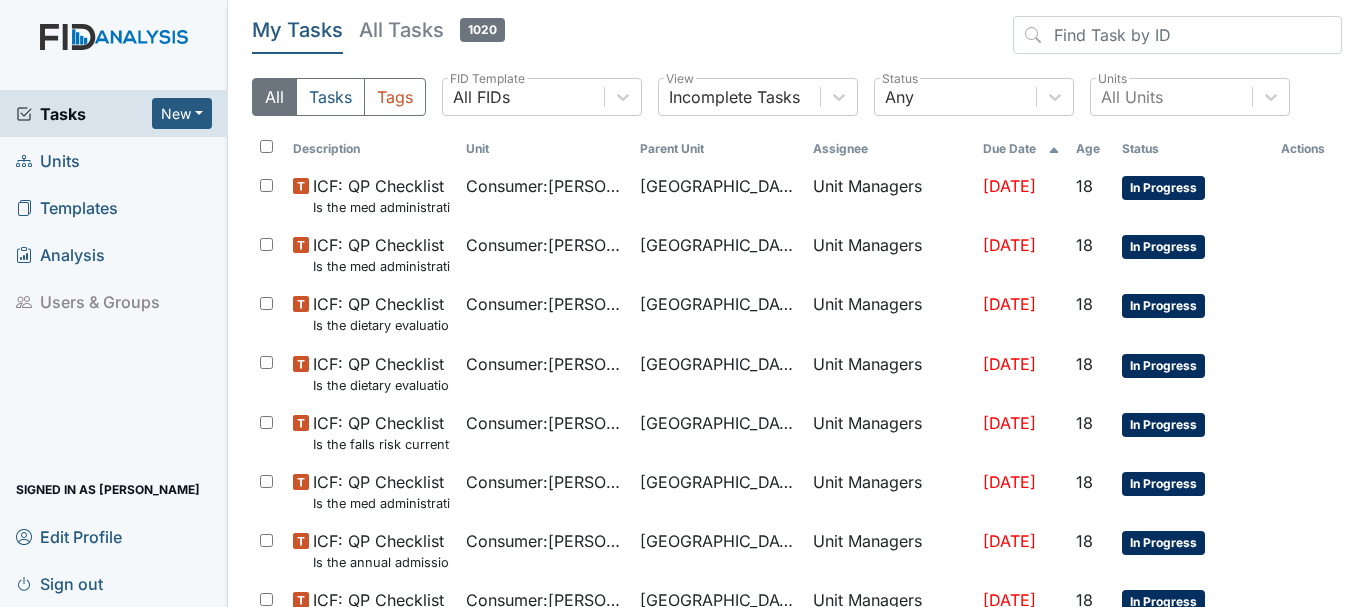 click on "Units" at bounding box center (114, 160) 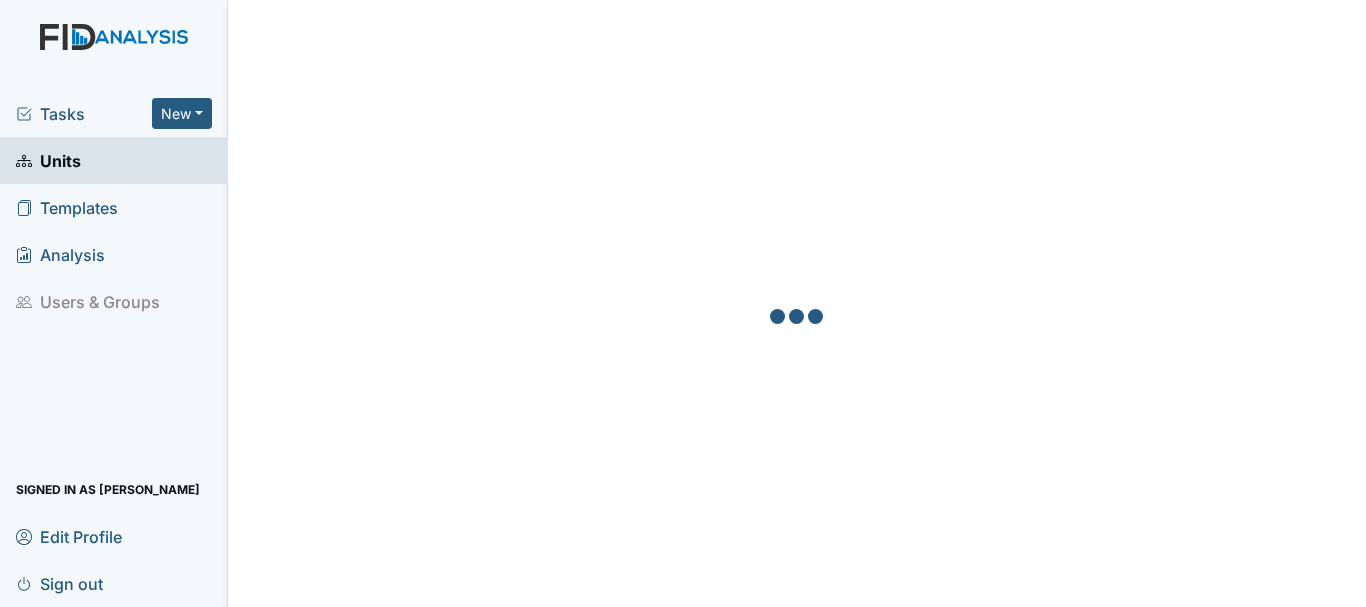 scroll, scrollTop: 0, scrollLeft: 0, axis: both 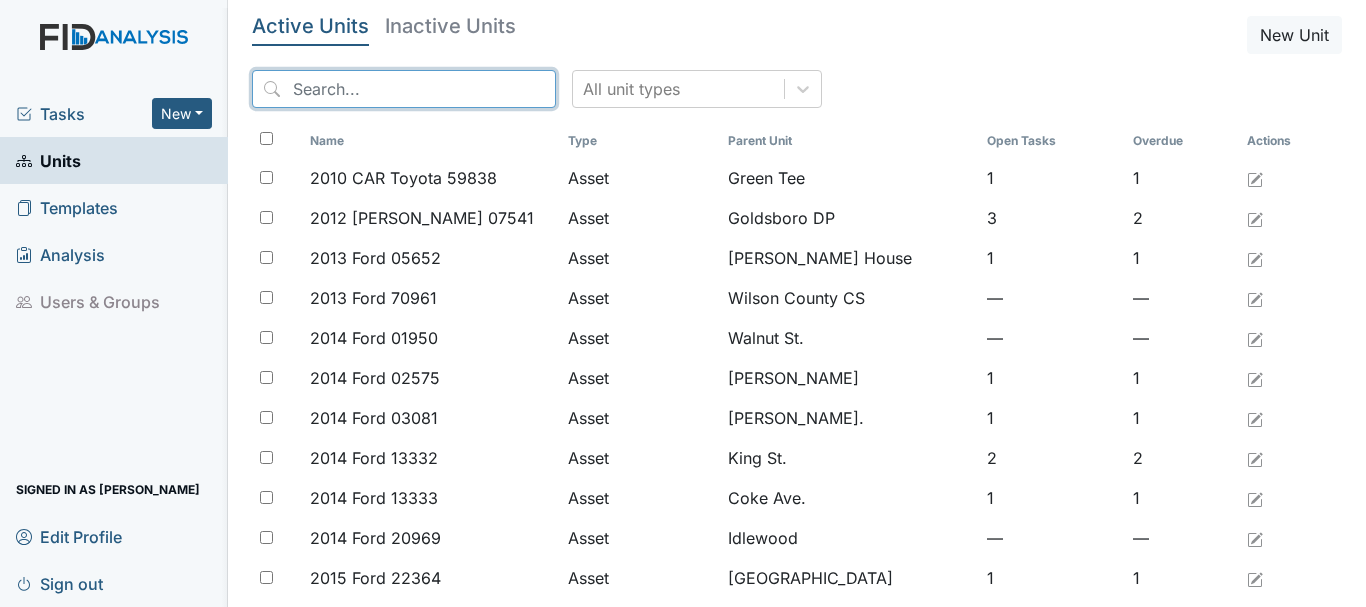 click at bounding box center [404, 89] 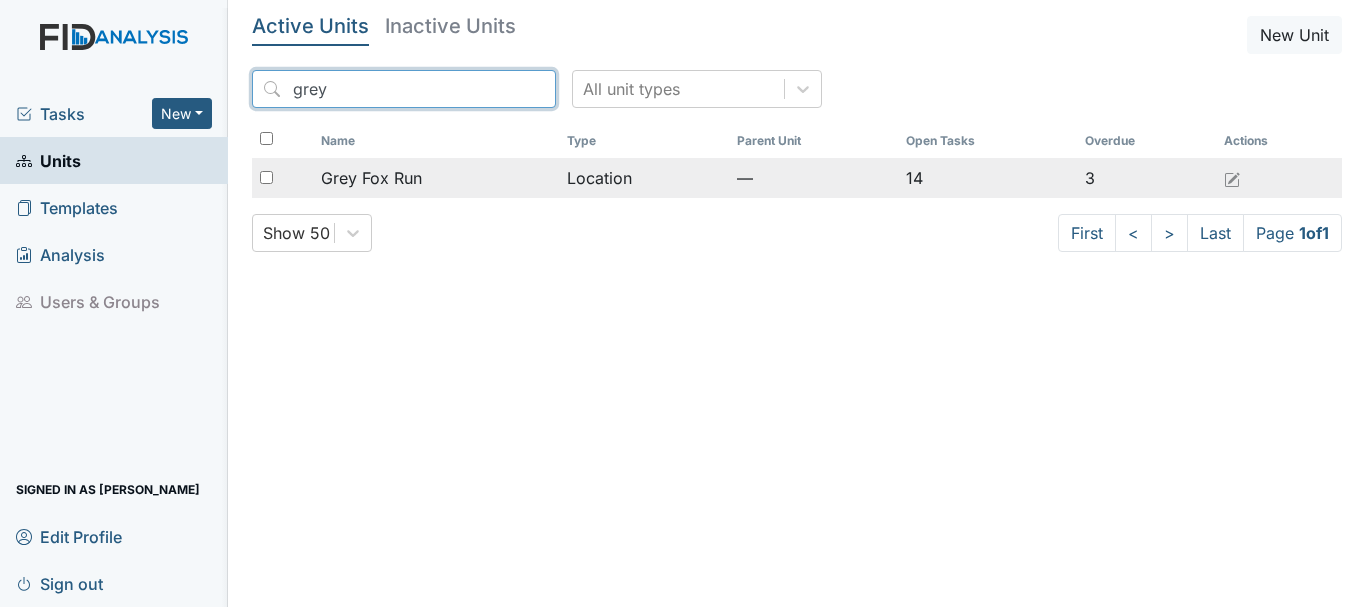 type on "grey" 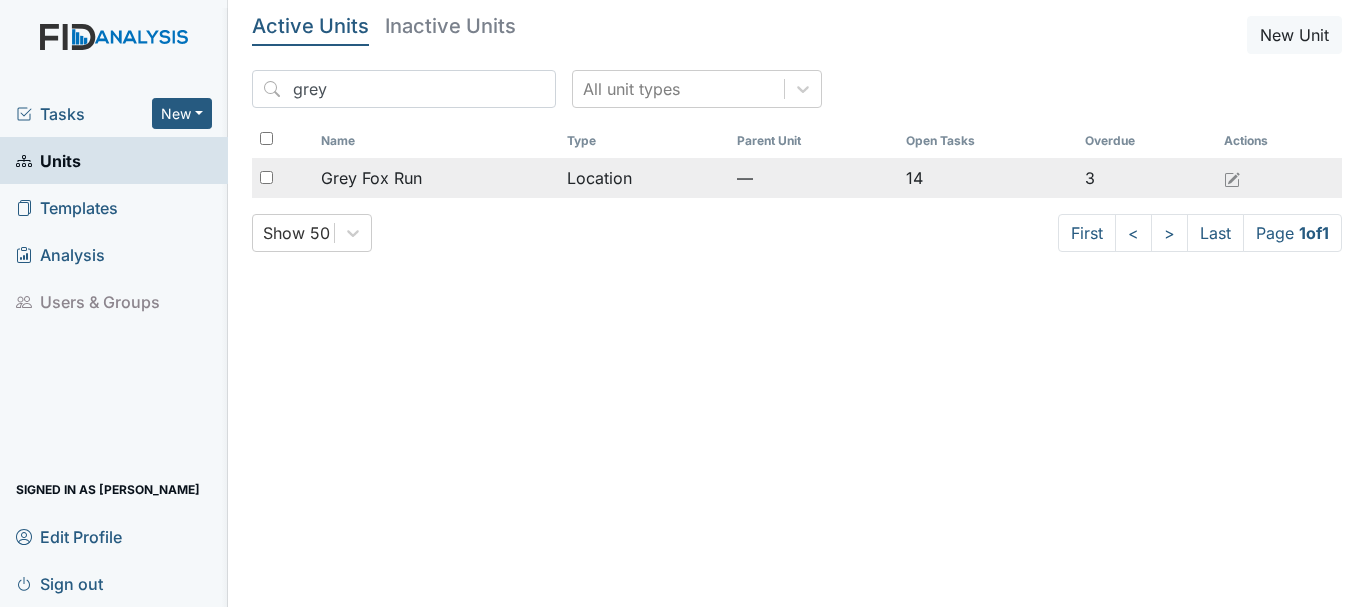 click on "Grey Fox Run" at bounding box center (371, 178) 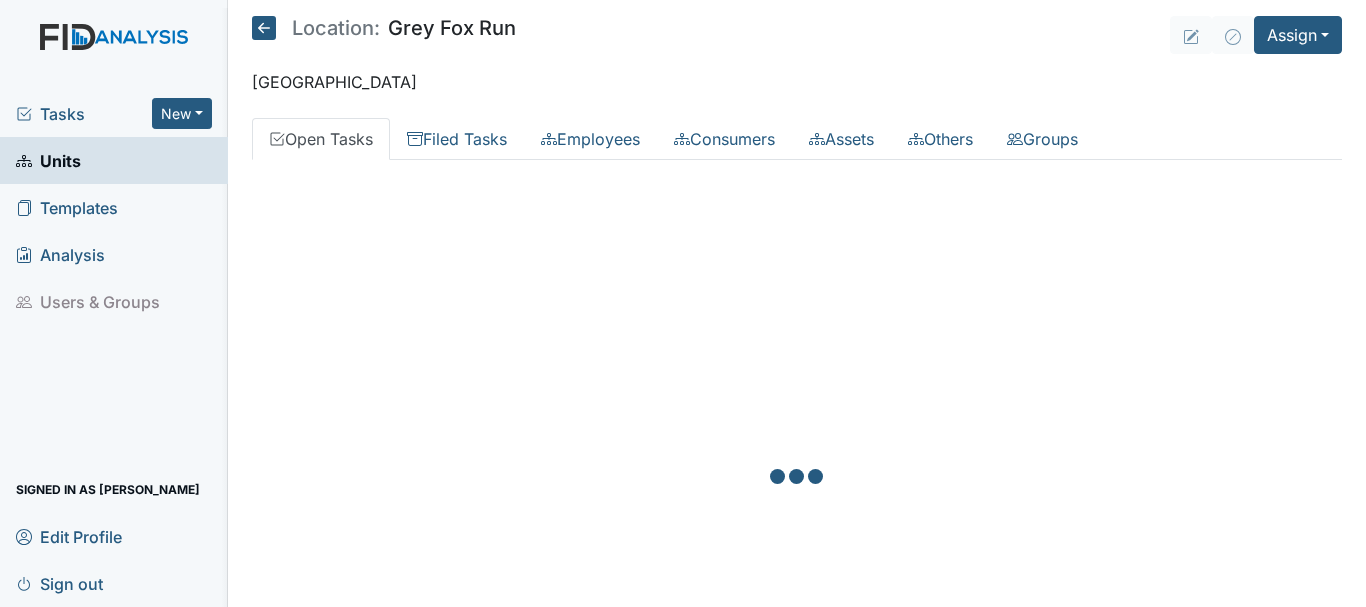scroll, scrollTop: 0, scrollLeft: 0, axis: both 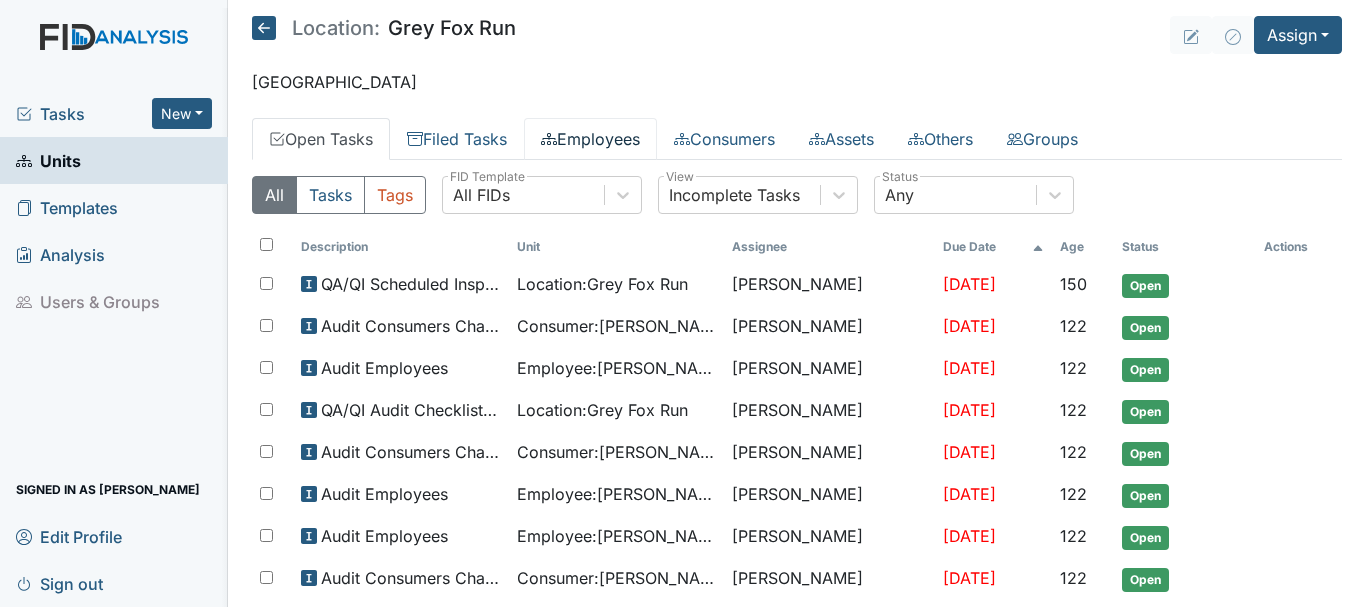 click on "Employees" at bounding box center [590, 139] 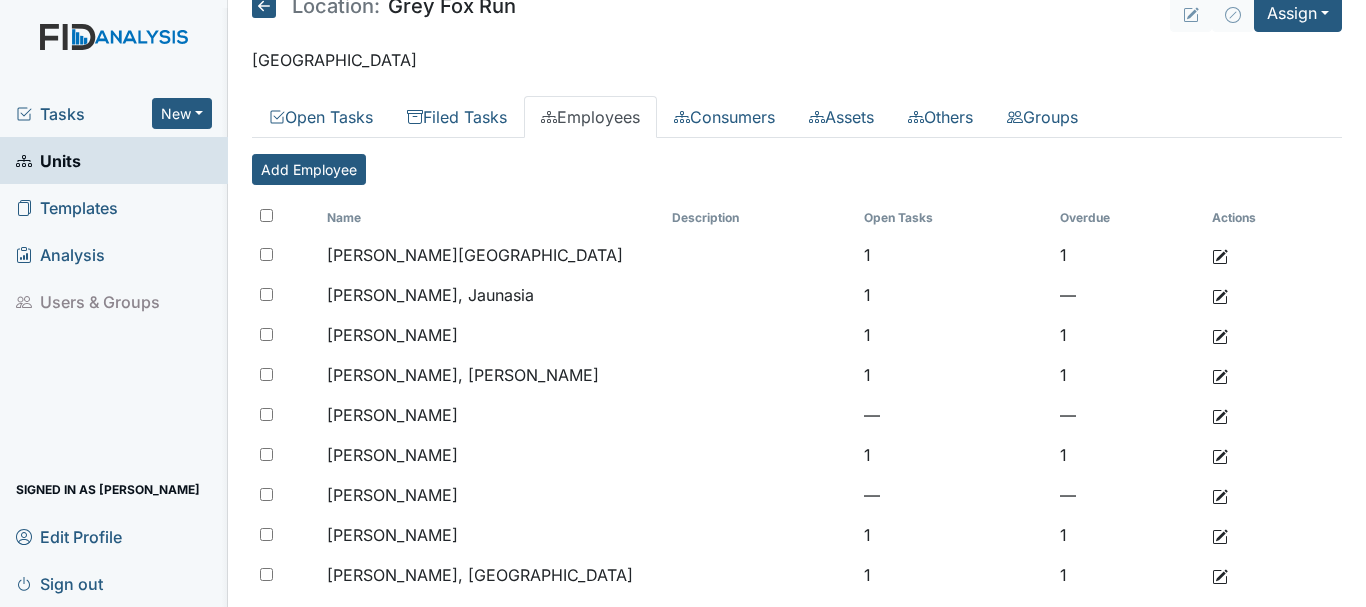 scroll, scrollTop: 40, scrollLeft: 0, axis: vertical 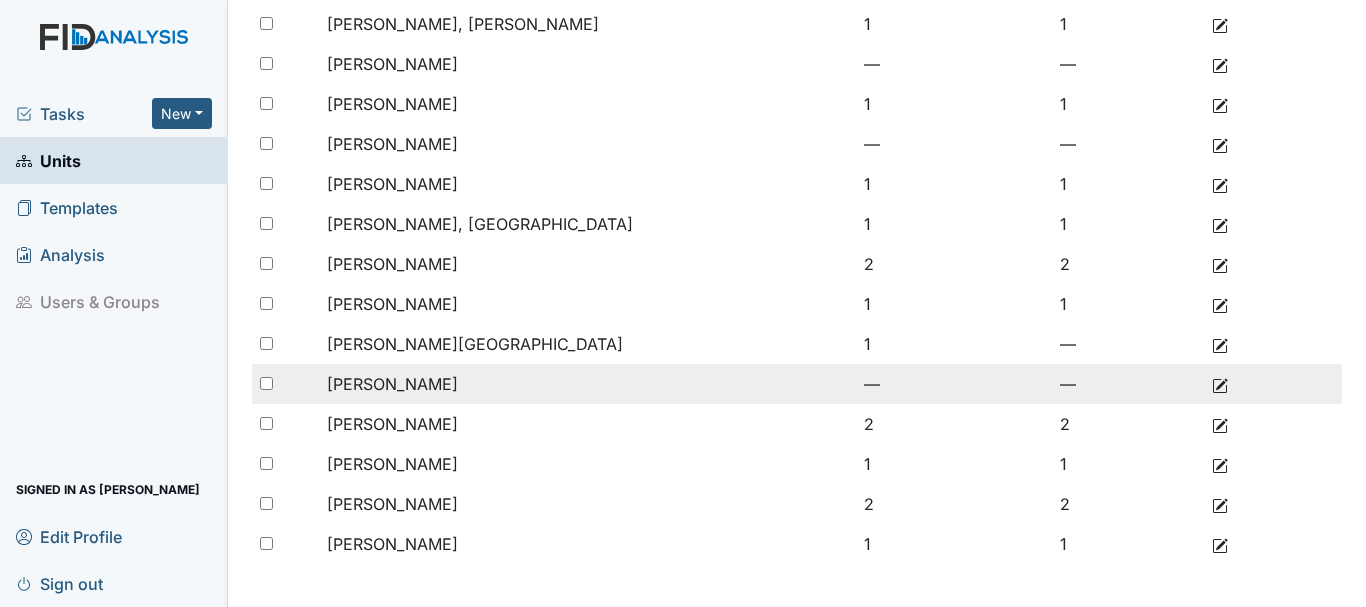 click on "[PERSON_NAME]" at bounding box center (492, 384) 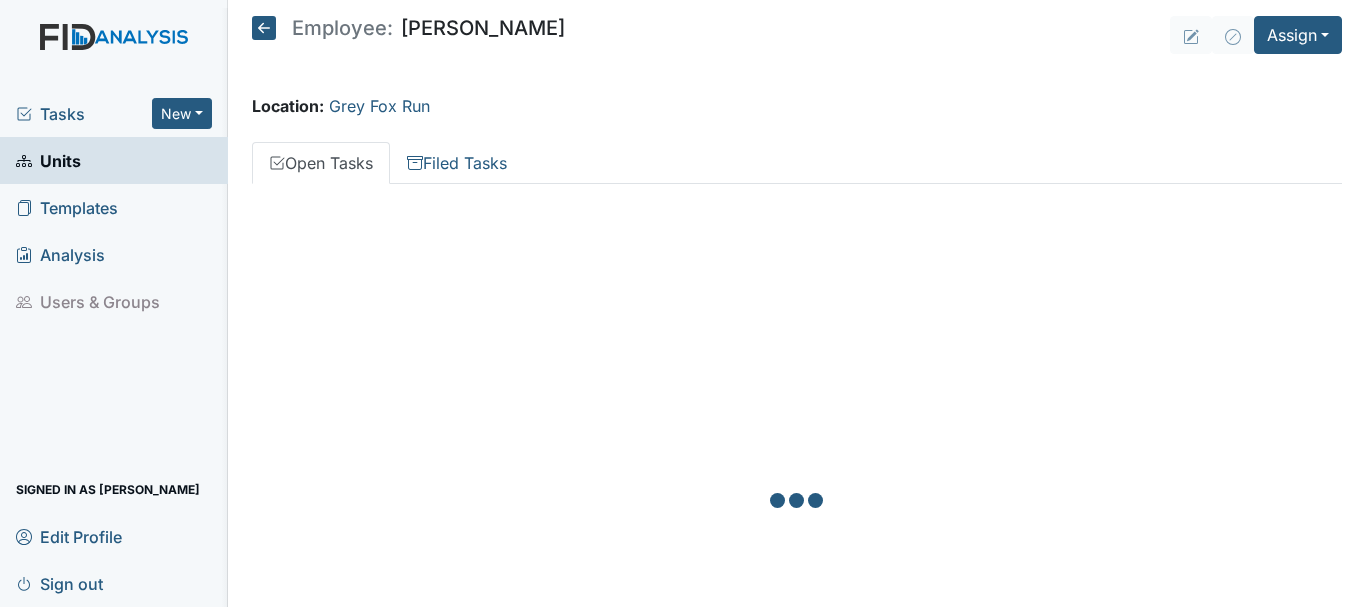 scroll, scrollTop: 0, scrollLeft: 0, axis: both 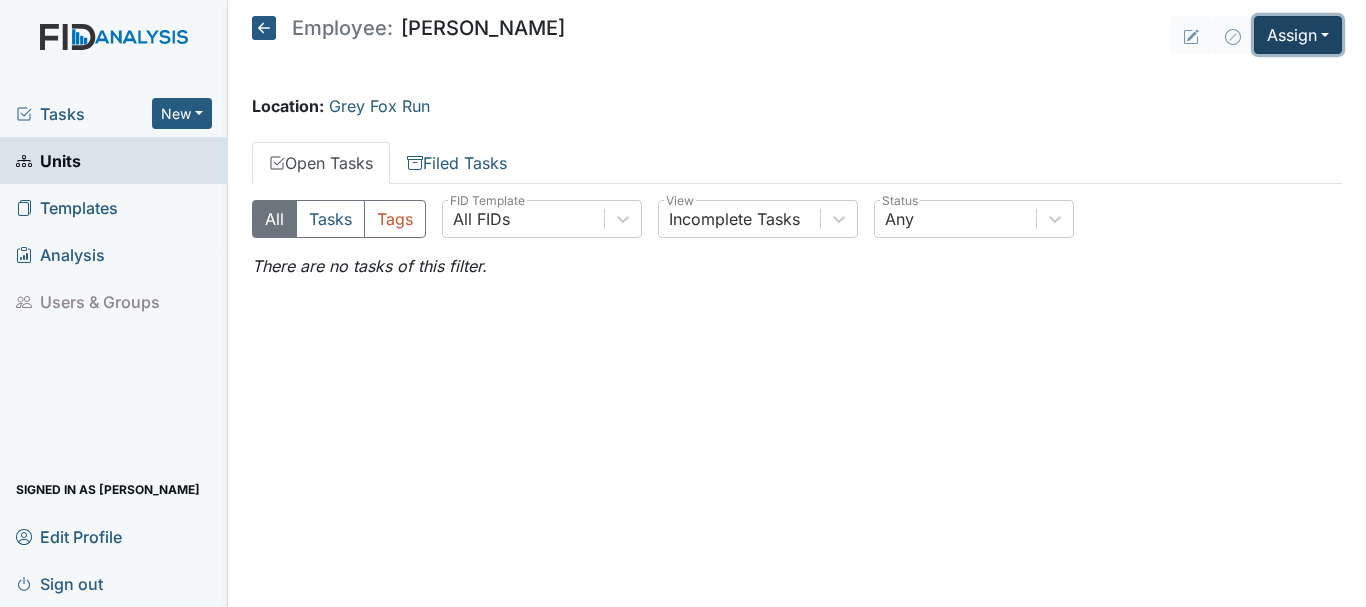 click on "Assign" at bounding box center [1298, 35] 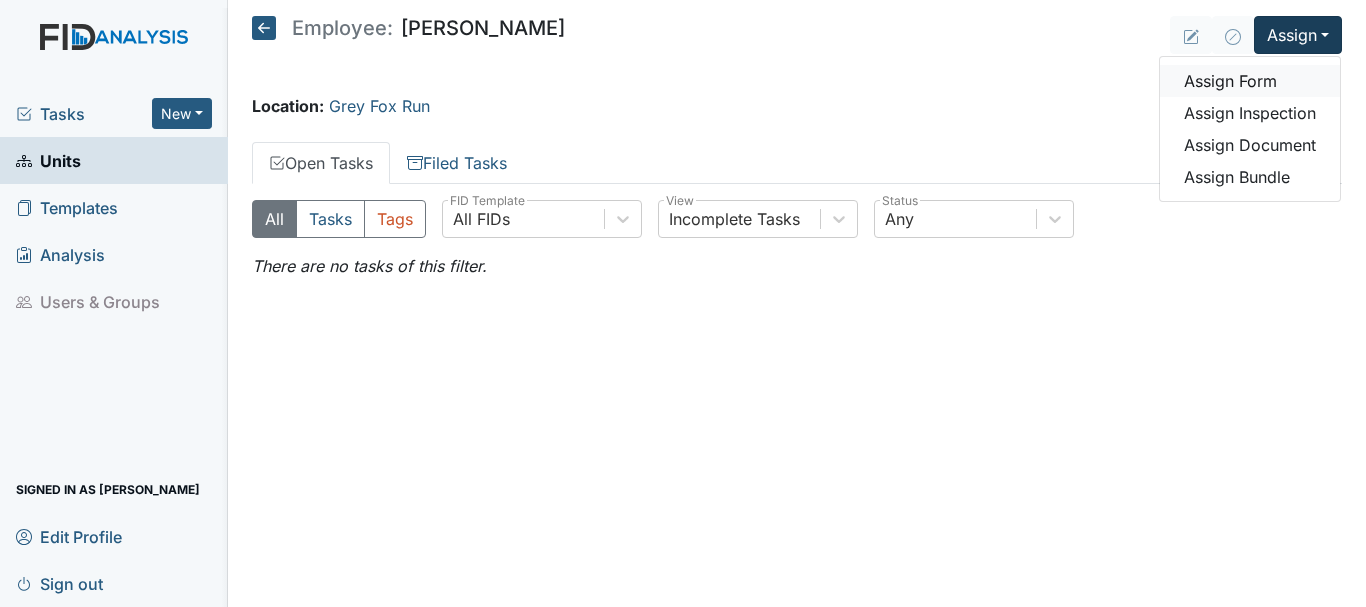 click on "Assign Form" at bounding box center [1250, 81] 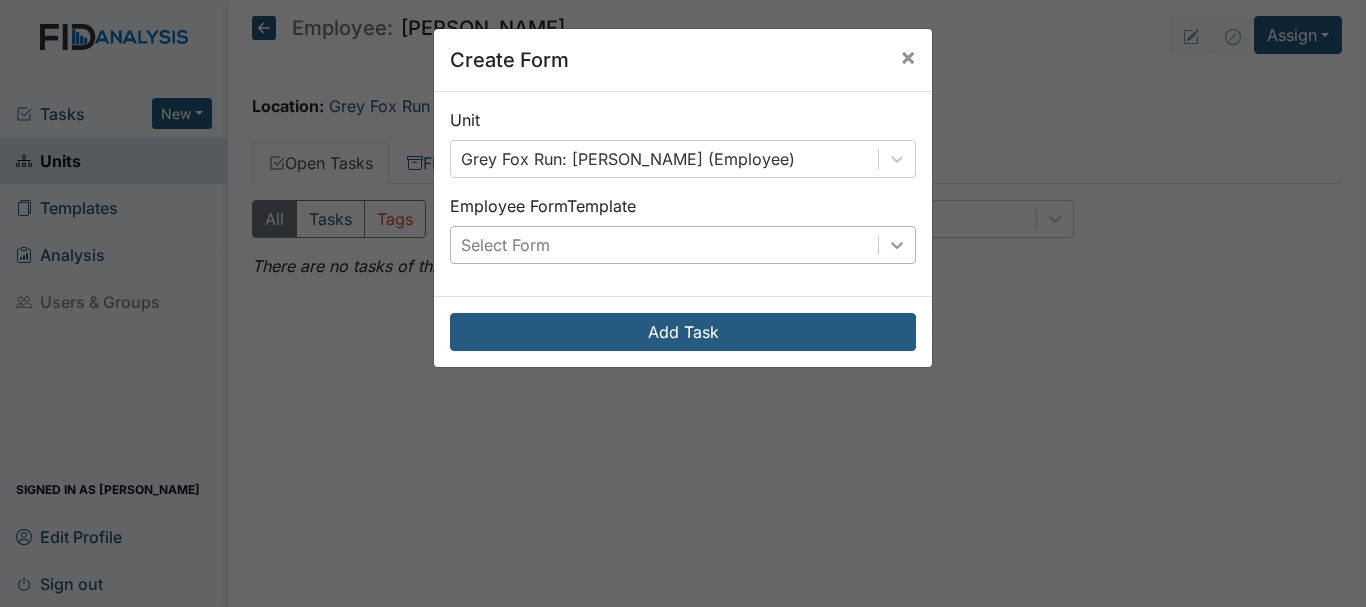click 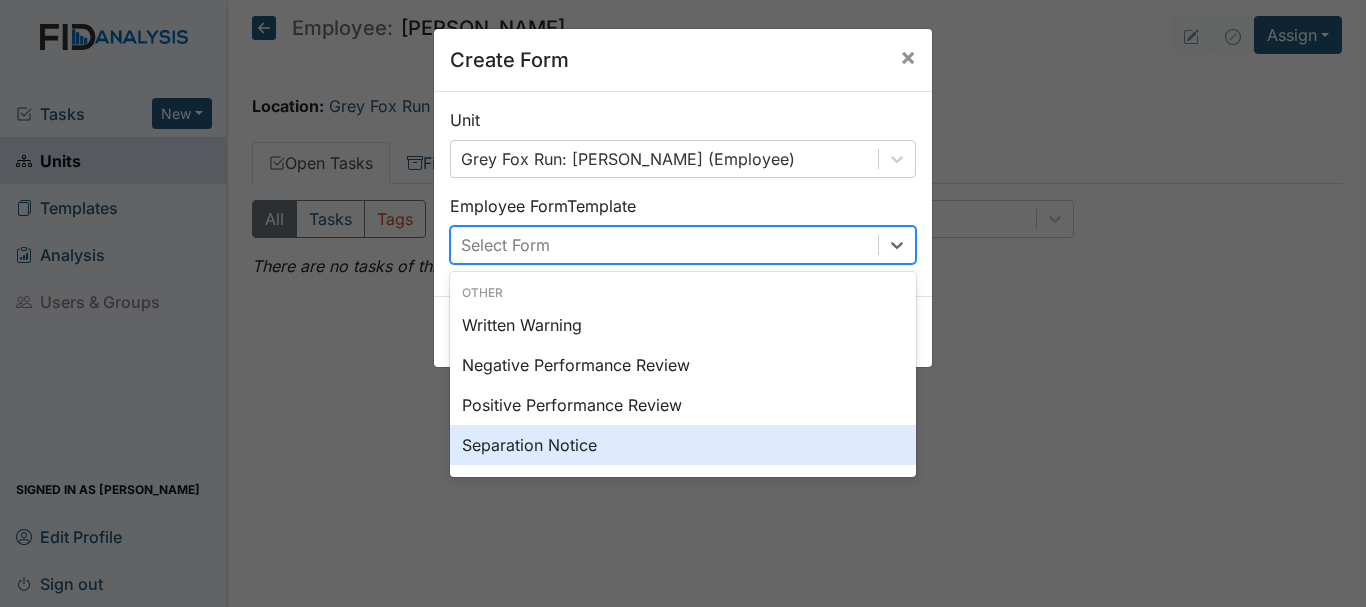 click on "Separation Notice" at bounding box center [683, 445] 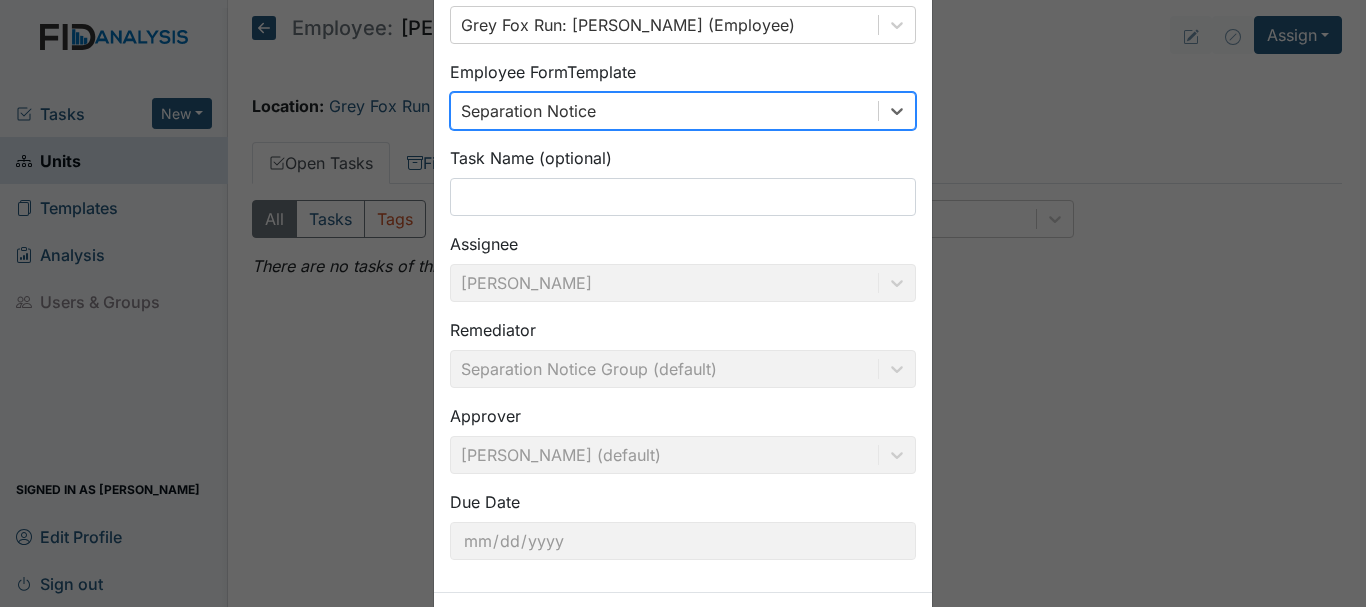 scroll, scrollTop: 219, scrollLeft: 0, axis: vertical 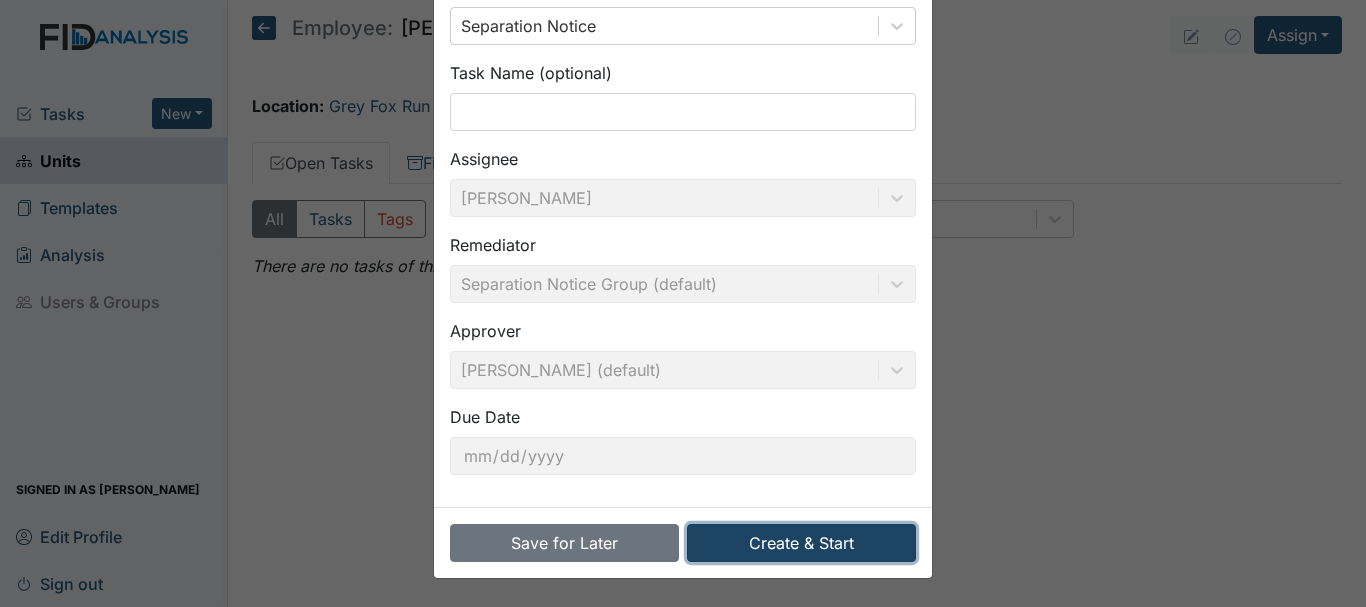 click on "Create & Start" at bounding box center [801, 543] 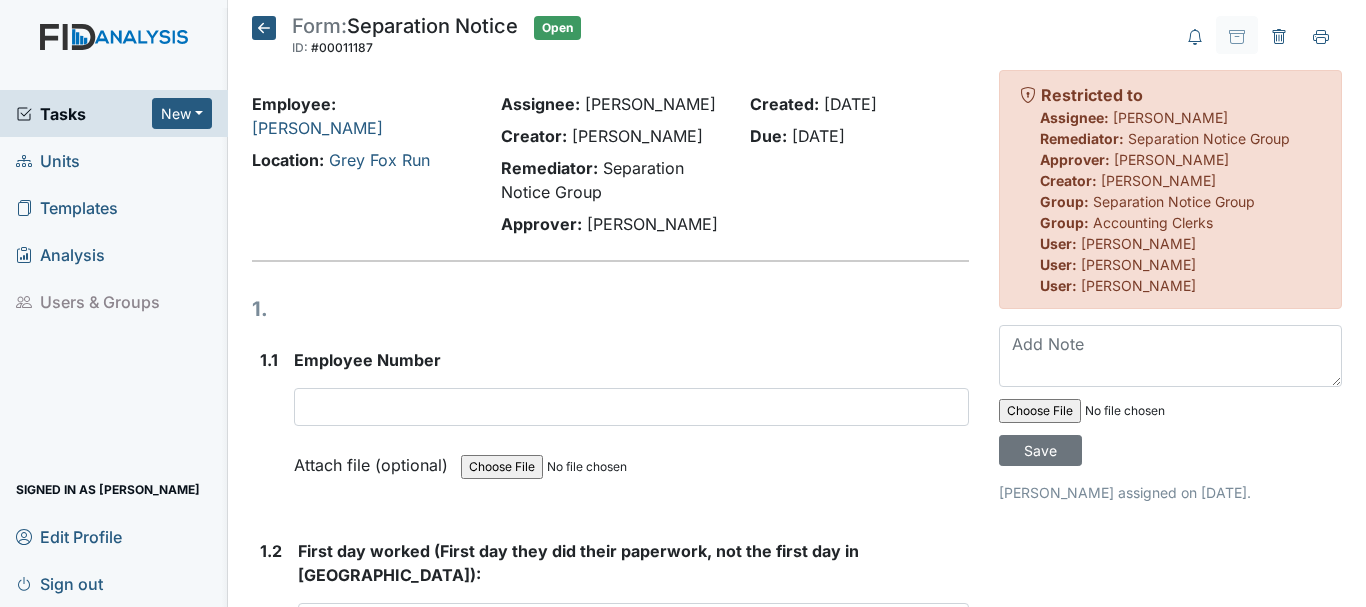 scroll, scrollTop: 0, scrollLeft: 0, axis: both 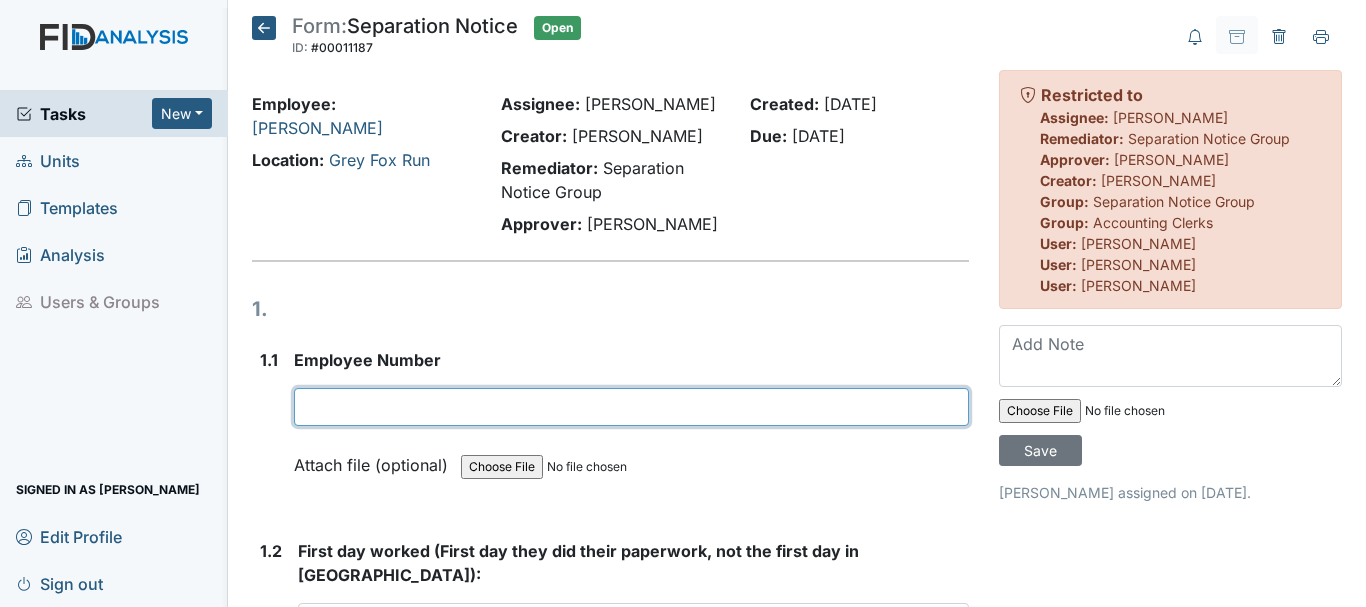 click at bounding box center [631, 407] 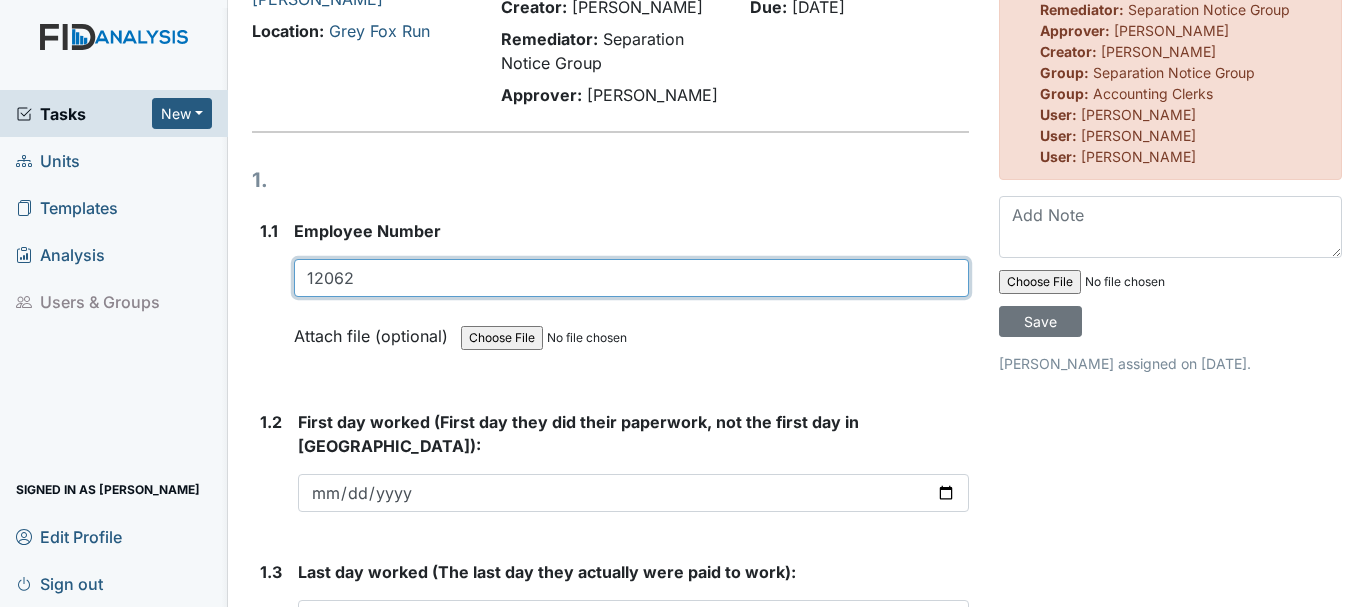 scroll, scrollTop: 162, scrollLeft: 0, axis: vertical 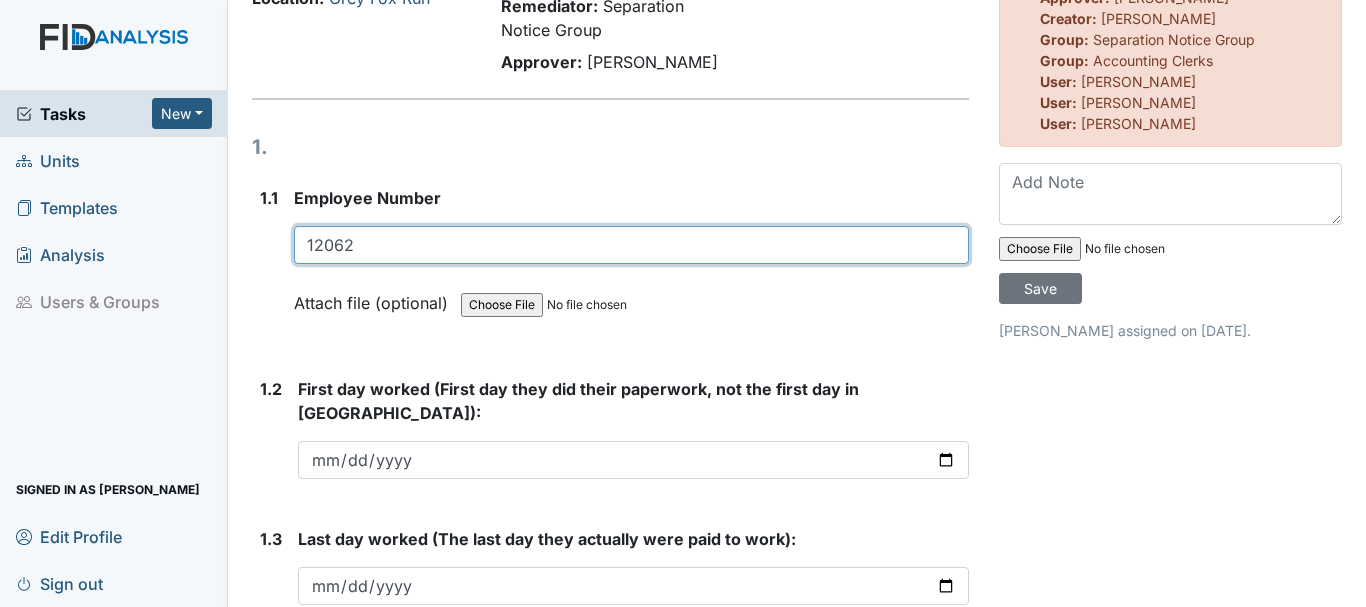 type on "12062" 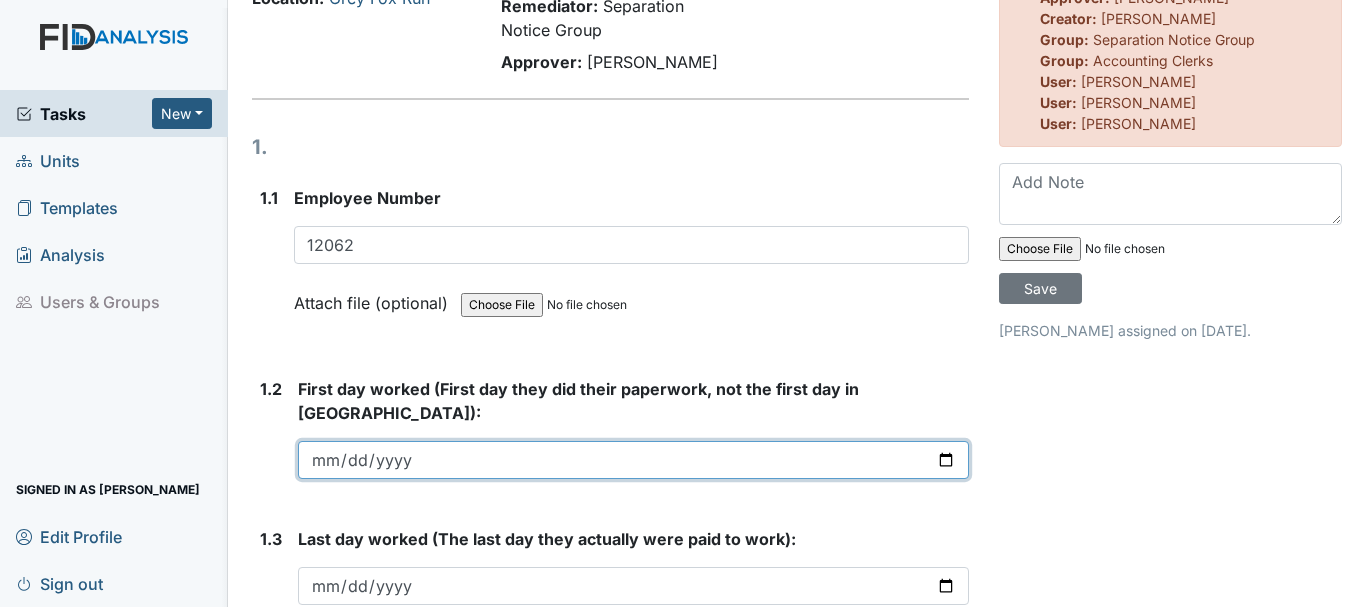 click at bounding box center [633, 460] 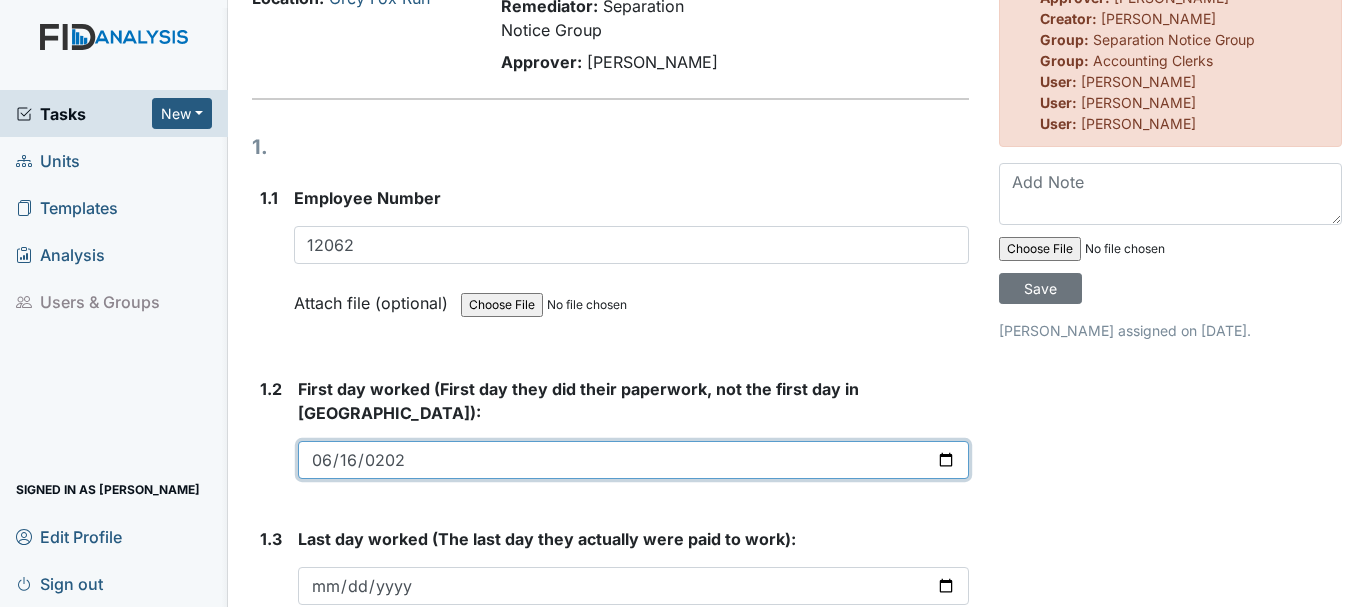 type on "2025-06-16" 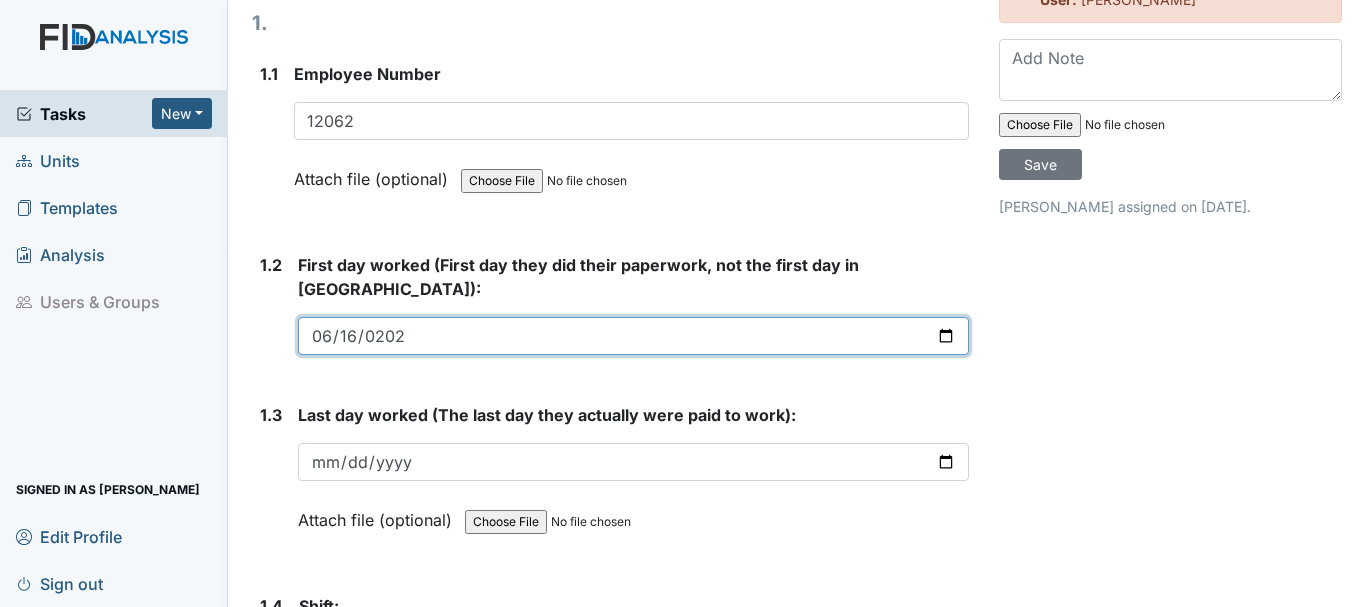 scroll, scrollTop: 288, scrollLeft: 0, axis: vertical 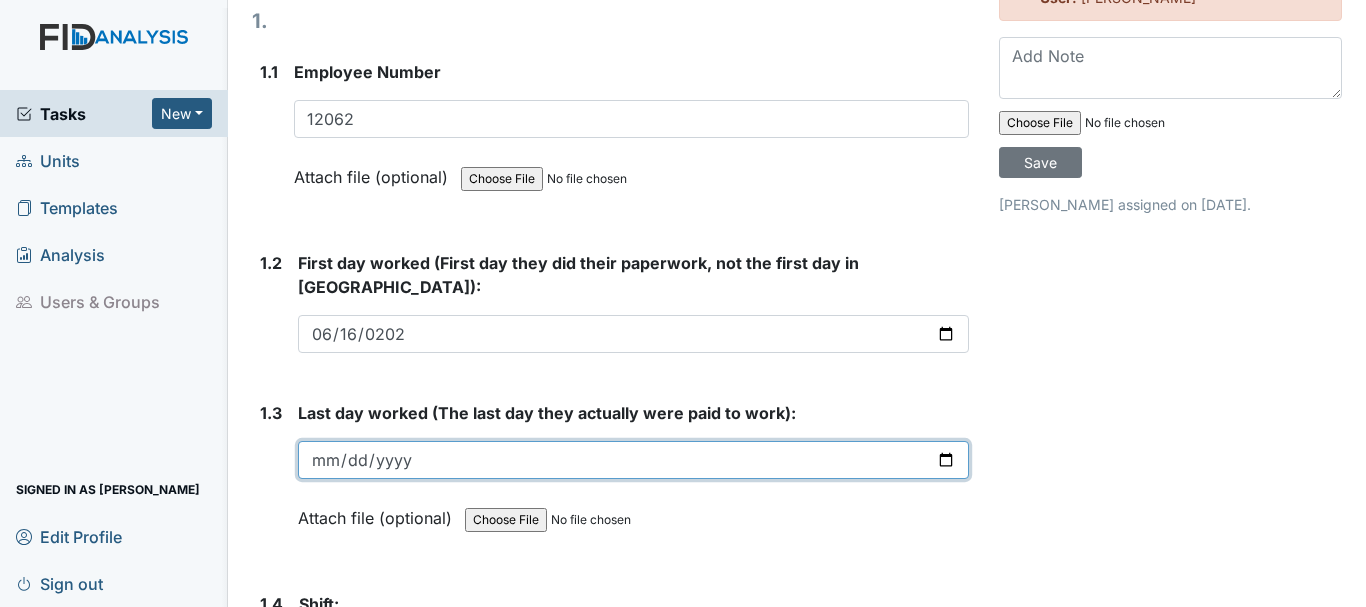 click at bounding box center (633, 460) 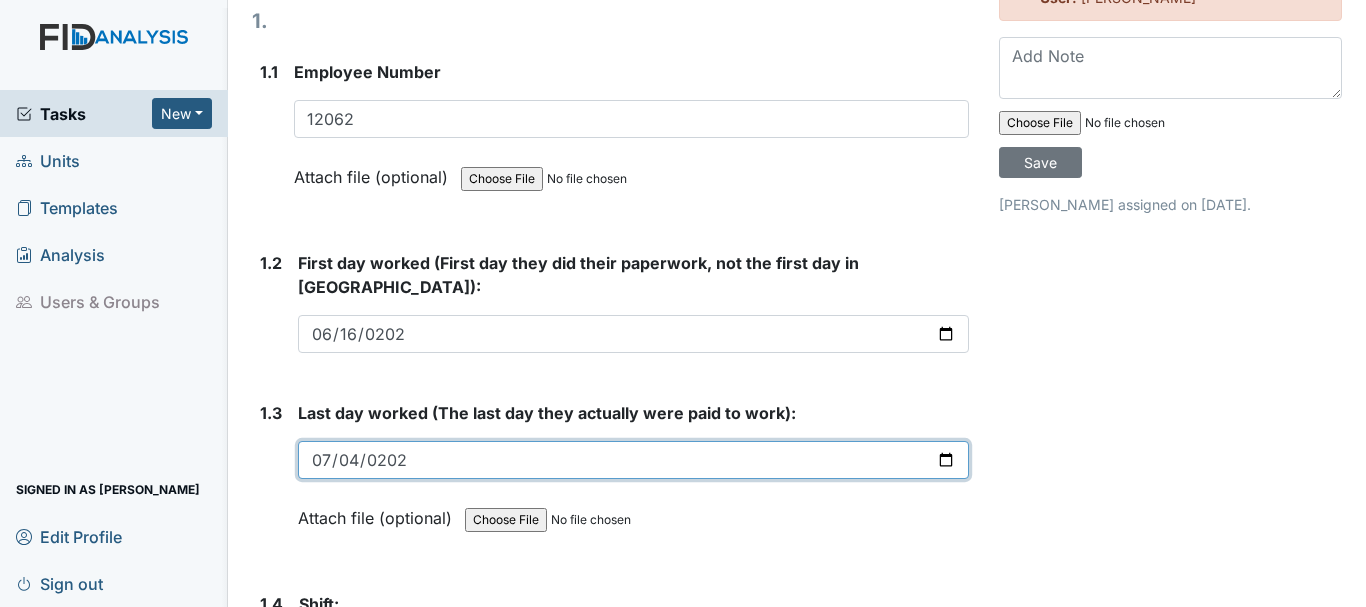 type on "2025-07-04" 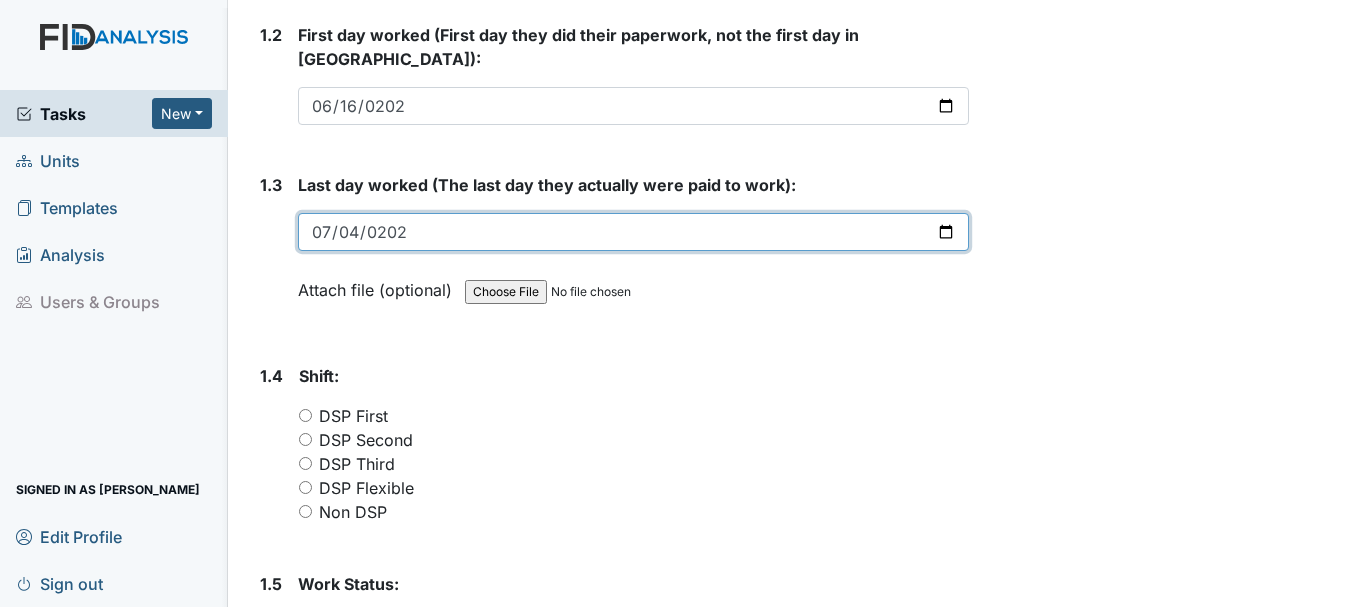 scroll, scrollTop: 520, scrollLeft: 0, axis: vertical 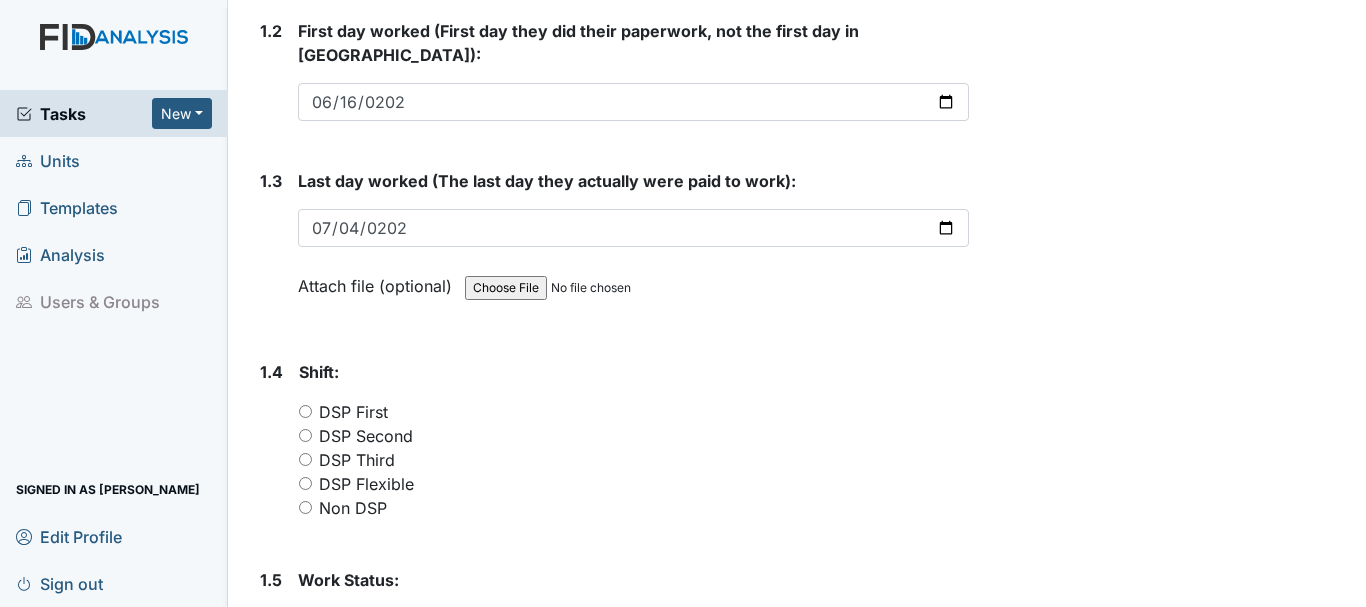 click on "DSP Third" at bounding box center (305, 459) 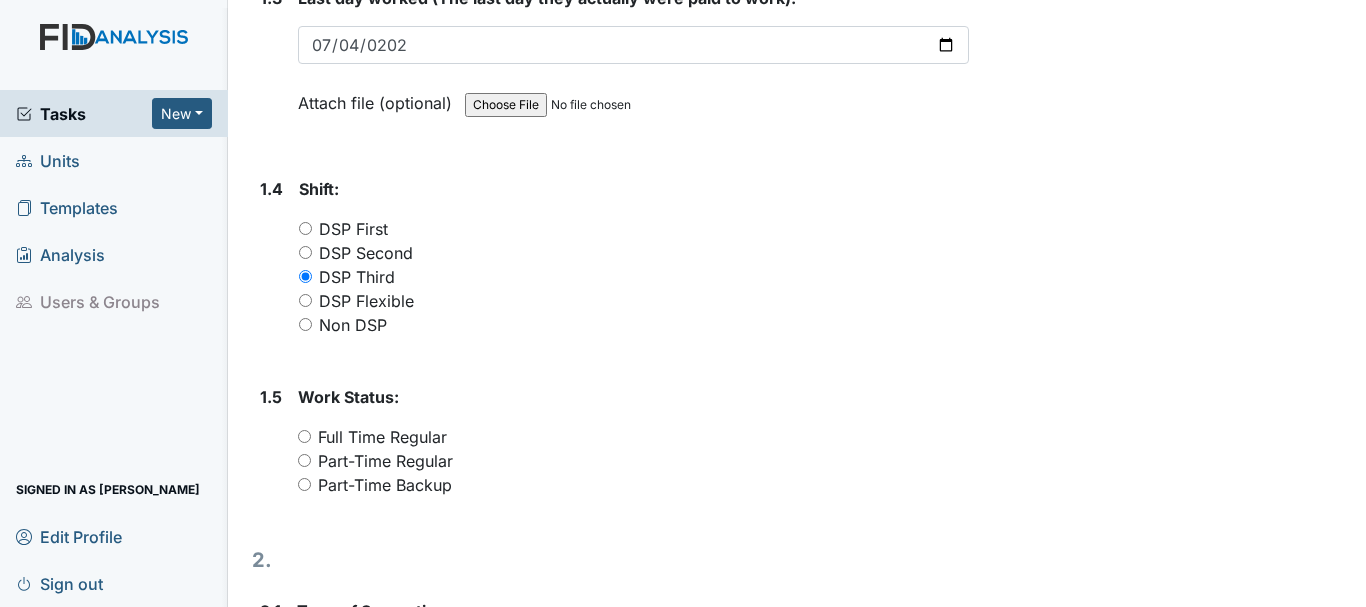 scroll, scrollTop: 704, scrollLeft: 0, axis: vertical 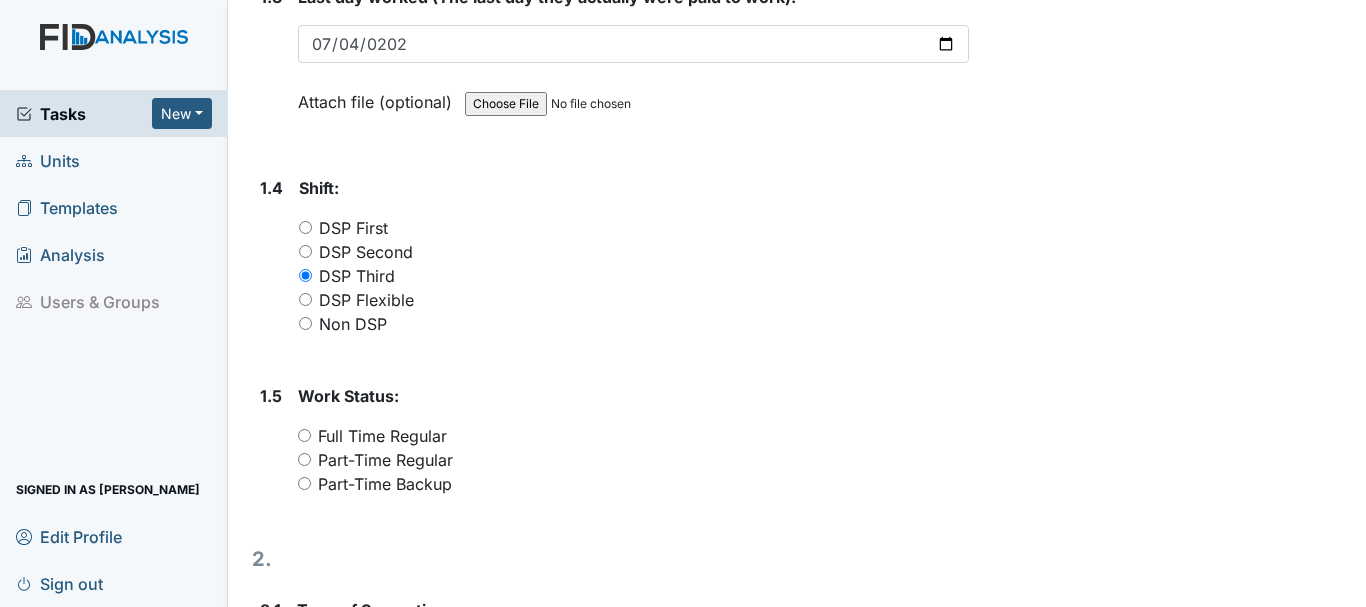 click on "Full Time Regular" at bounding box center (304, 435) 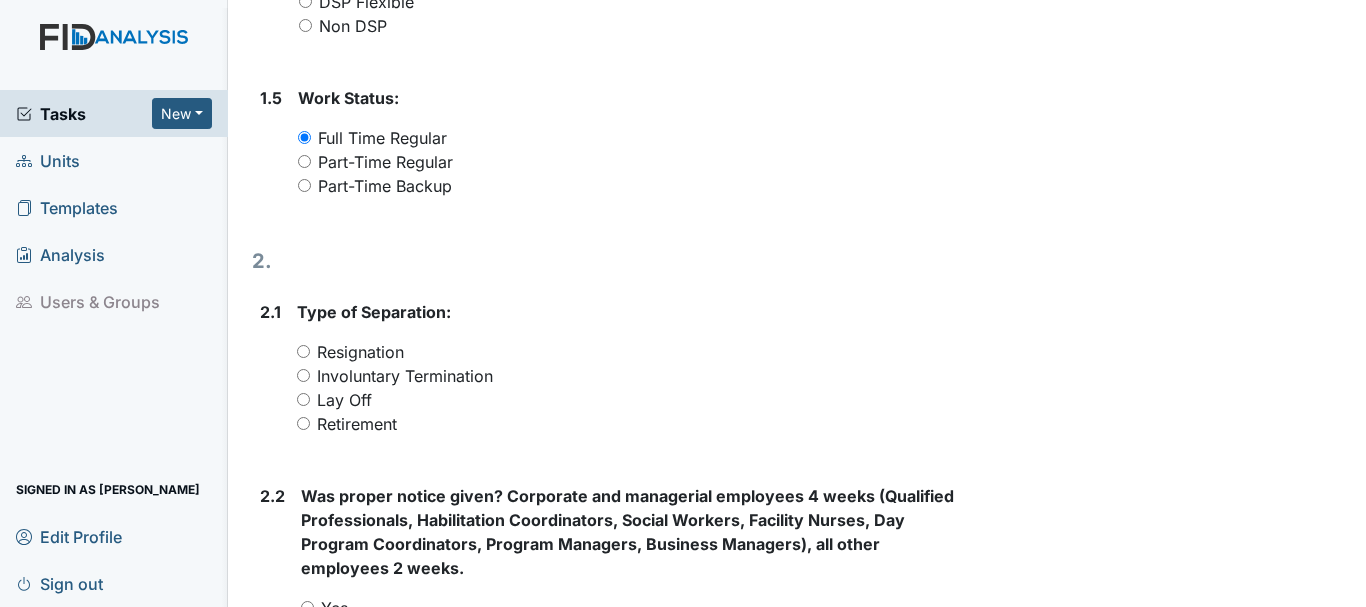 scroll, scrollTop: 1005, scrollLeft: 0, axis: vertical 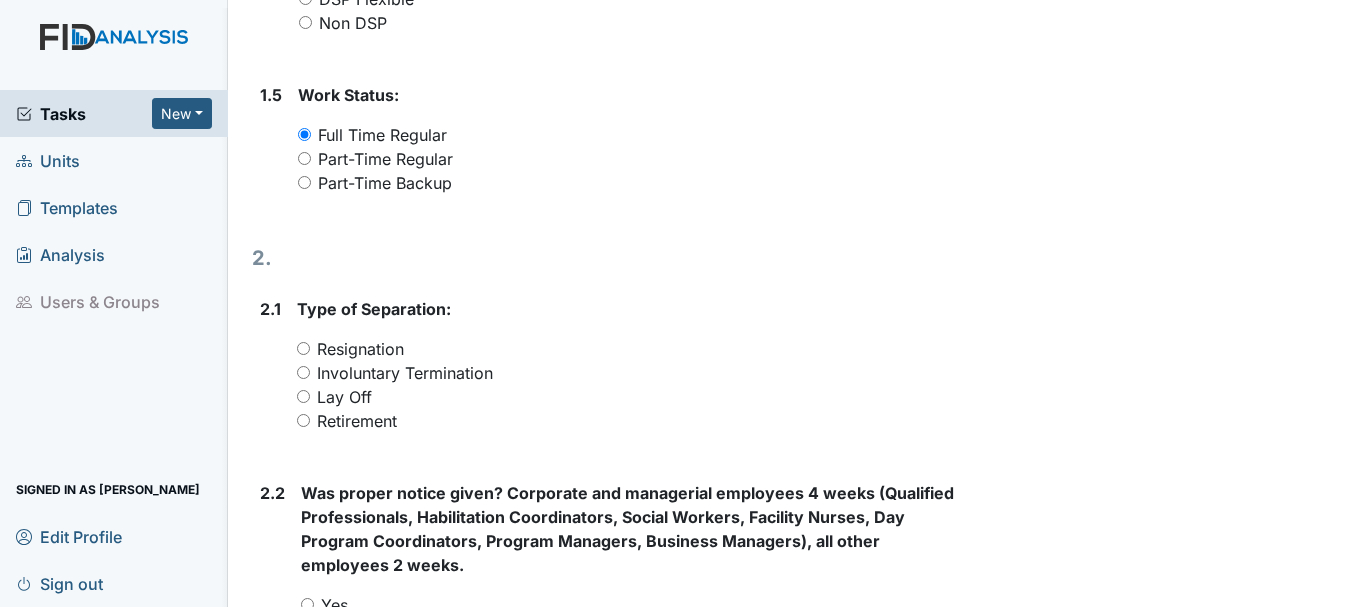 click on "Resignation" at bounding box center (303, 348) 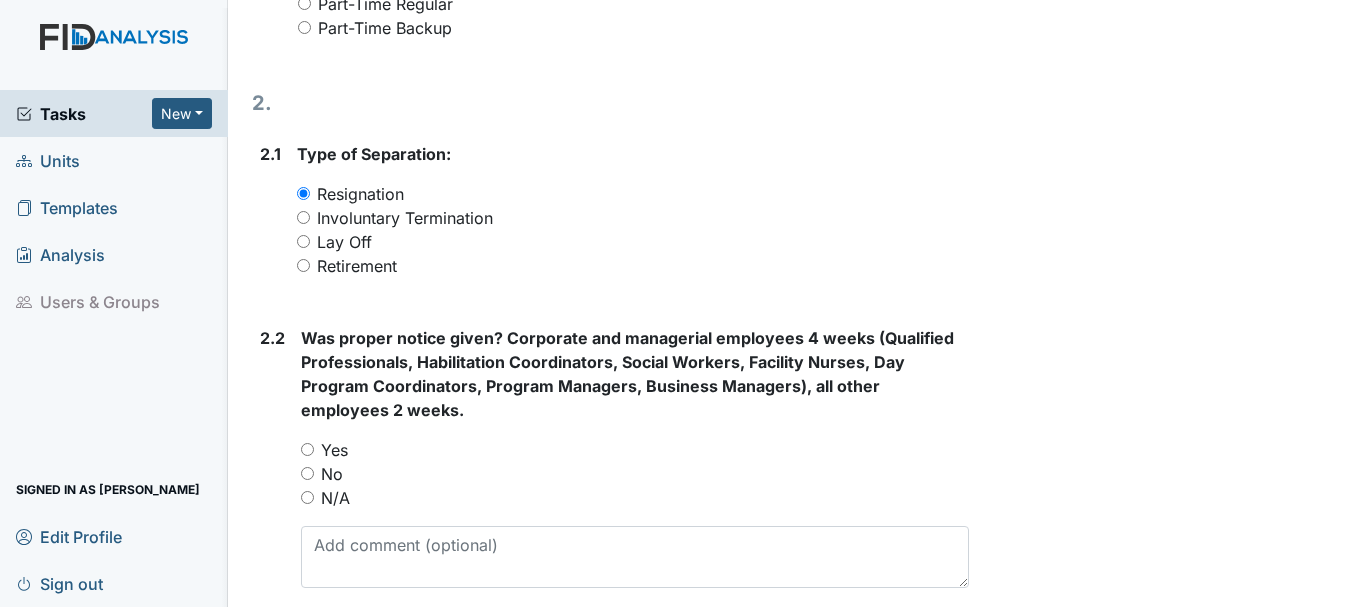 scroll, scrollTop: 1177, scrollLeft: 0, axis: vertical 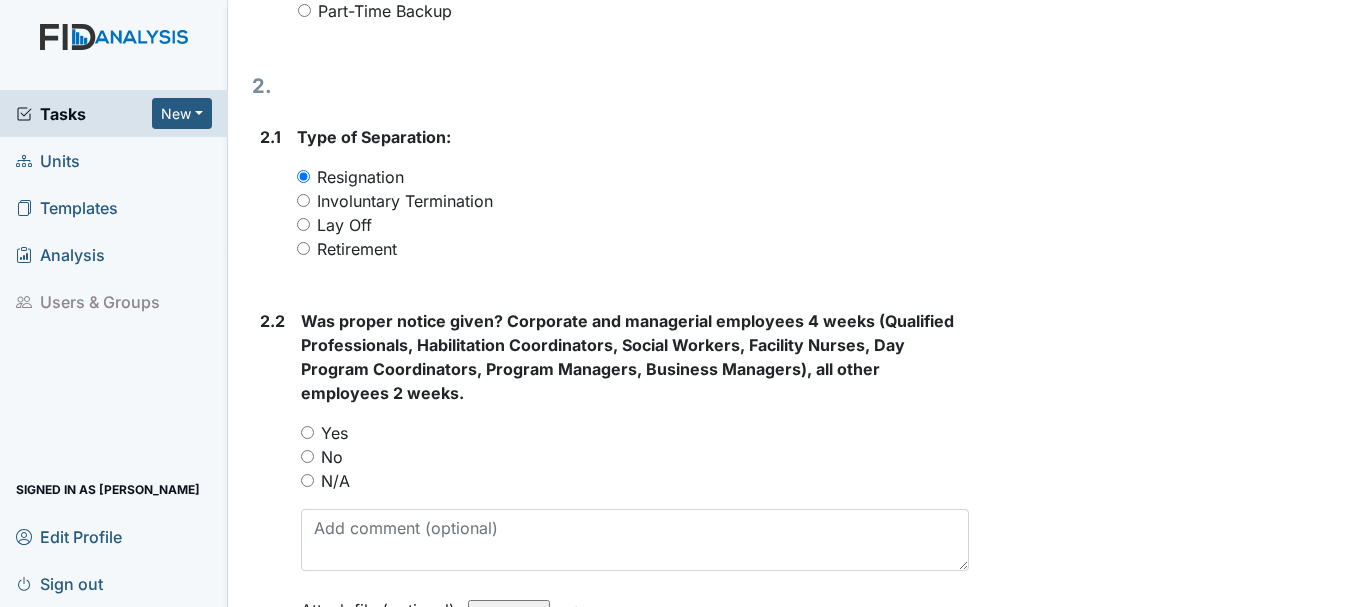 click on "No" at bounding box center (307, 456) 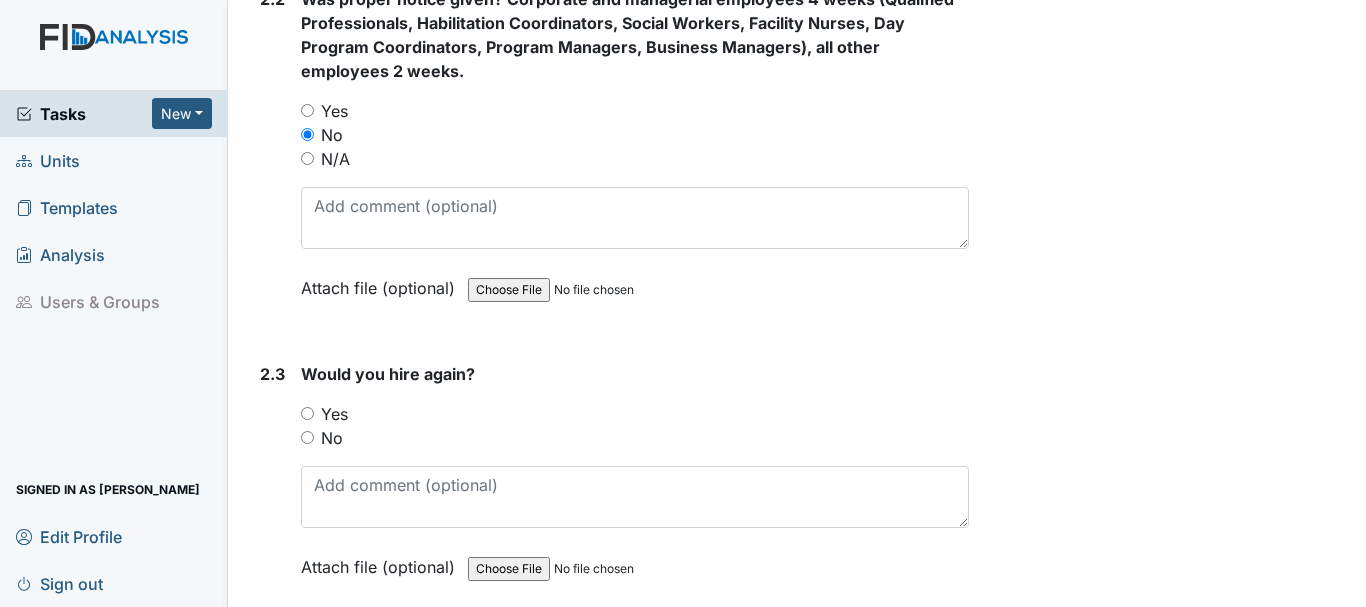 scroll, scrollTop: 1538, scrollLeft: 0, axis: vertical 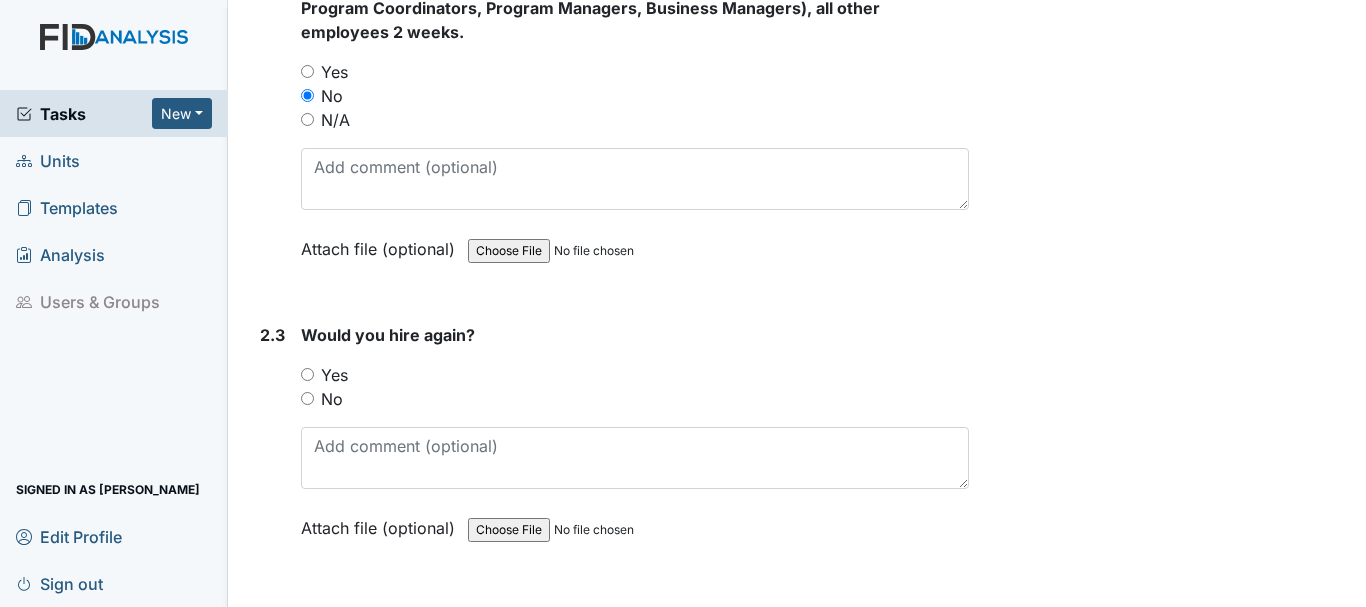 click on "No" at bounding box center (307, 398) 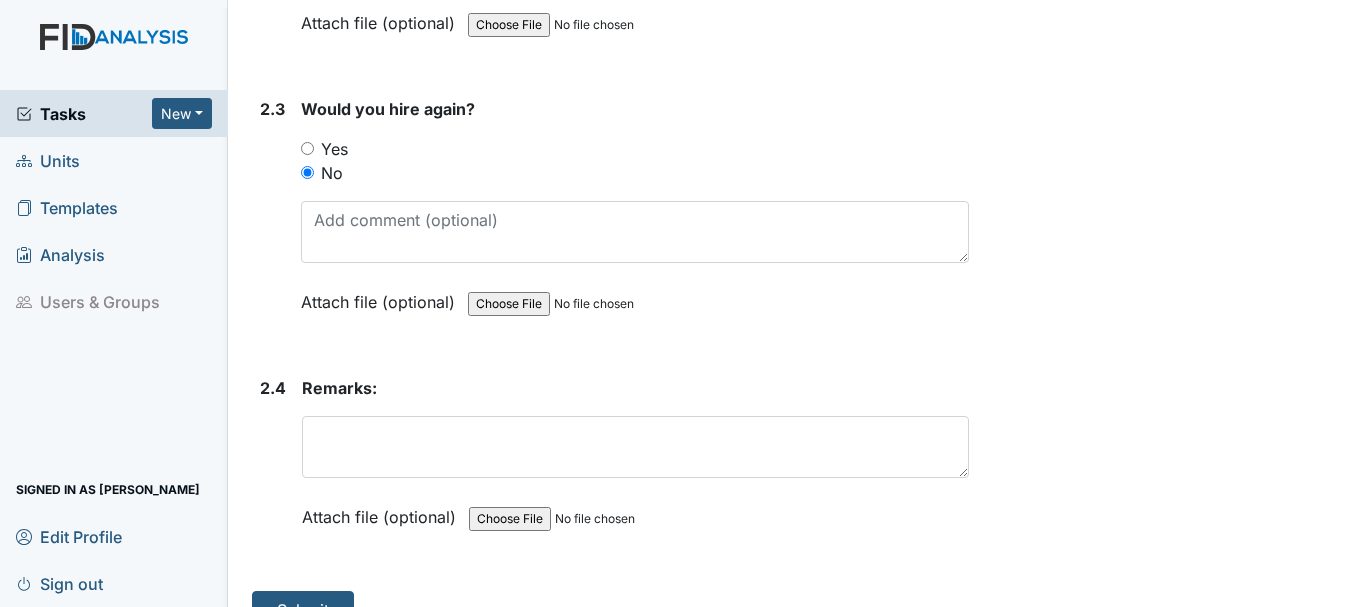 scroll, scrollTop: 1778, scrollLeft: 0, axis: vertical 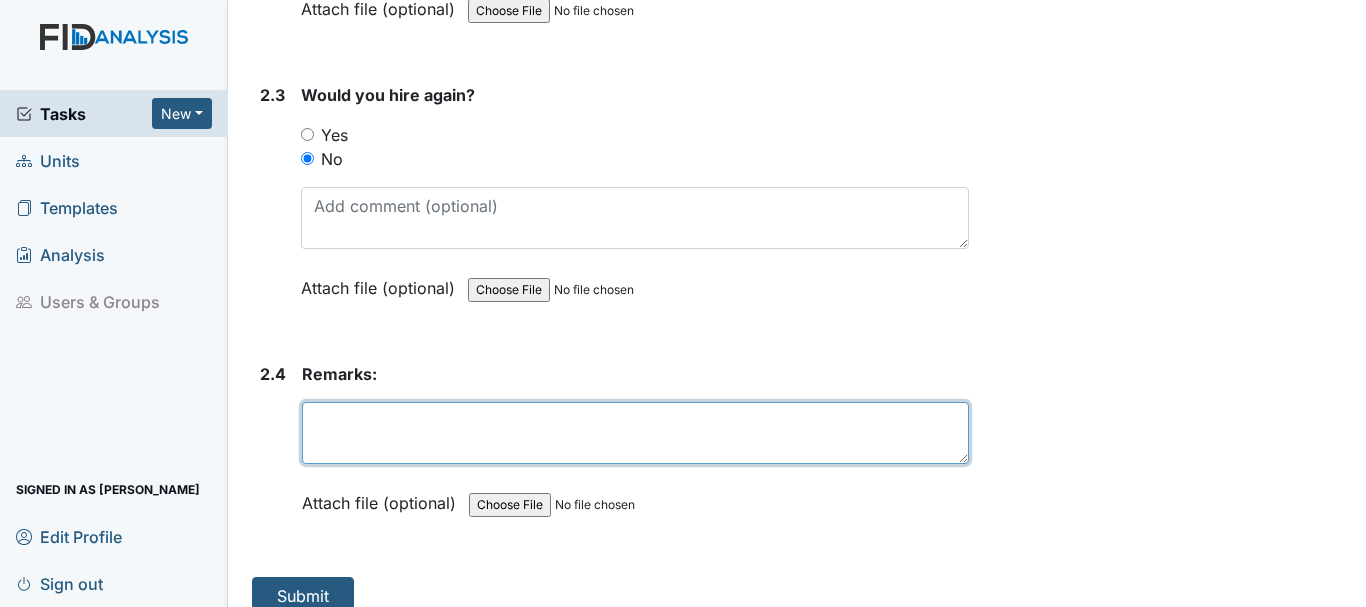 click at bounding box center [635, 433] 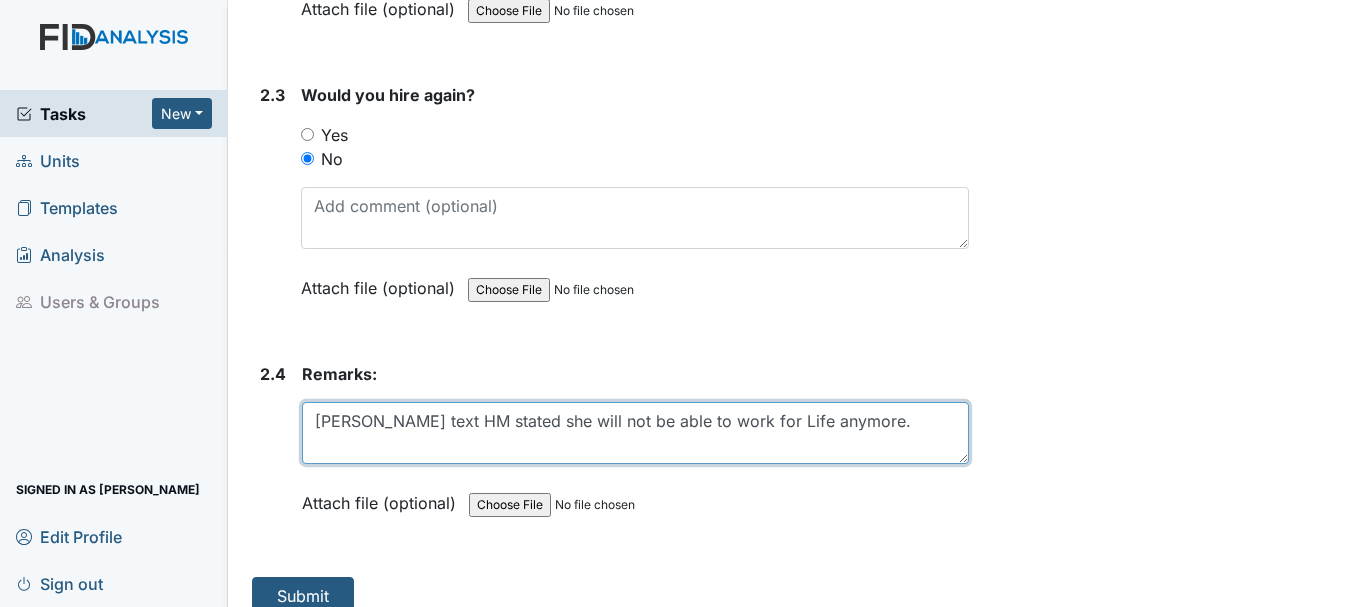 click on "Mrs. Nitke text HM stated she will not be able to work for Life anymore." at bounding box center [635, 433] 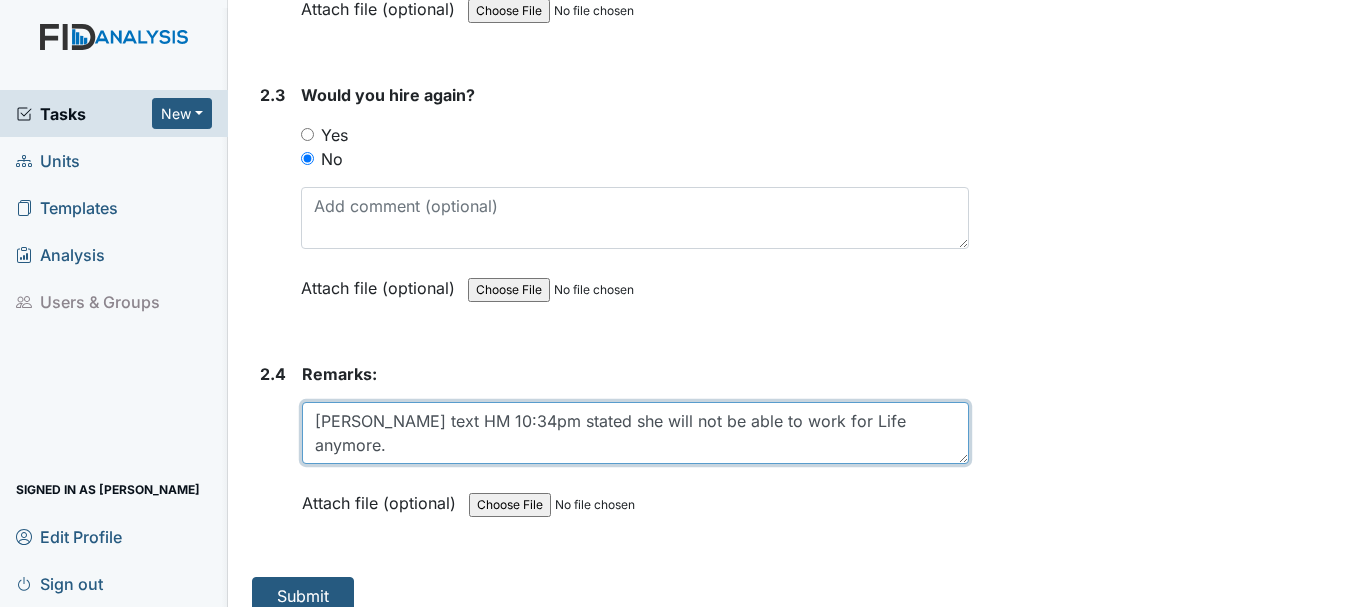 click on "Mrs. Nitke text HM 10:34pm stated she will not be able to work for Life anymore." at bounding box center [635, 433] 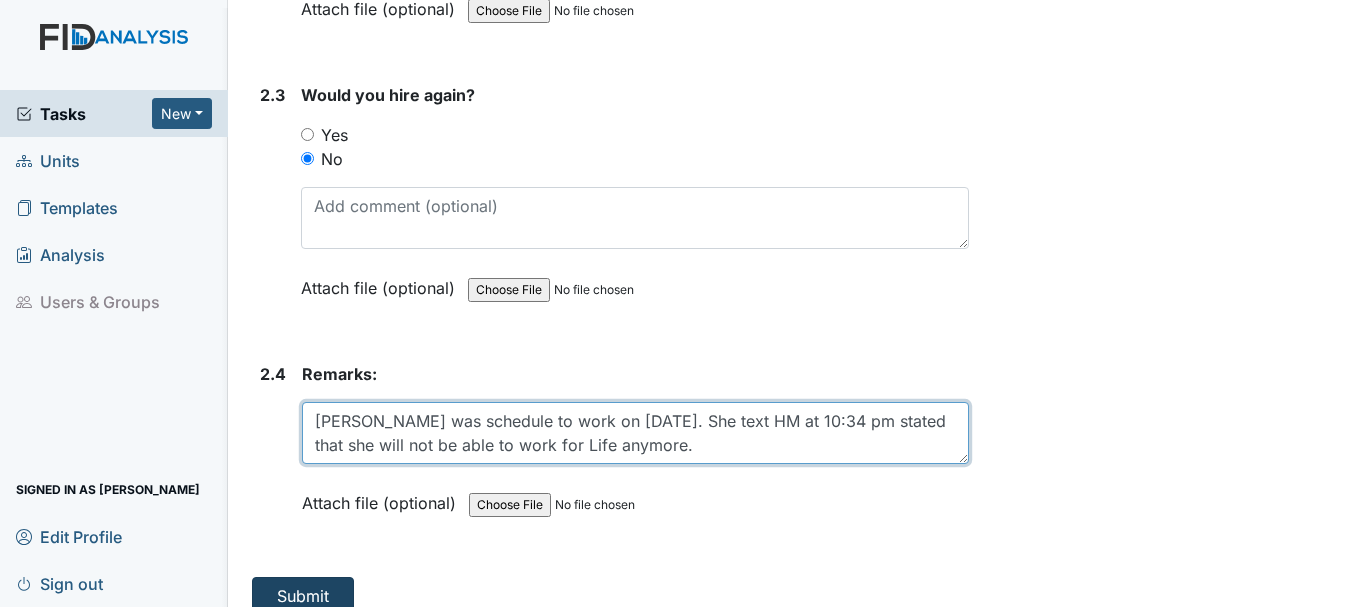 type on "Mrs. Nitke was schedule to work on 7/12/25. She text HM at 10:34 pm stated that she will not be able to work for Life anymore." 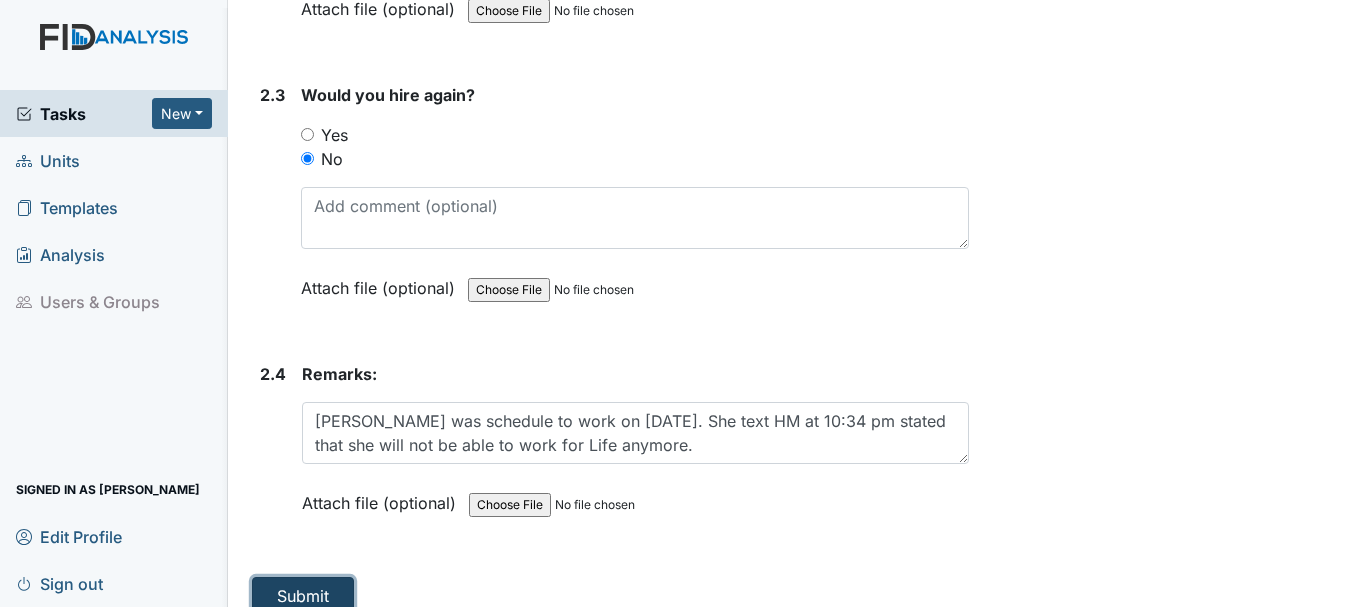 click on "Submit" at bounding box center (303, 596) 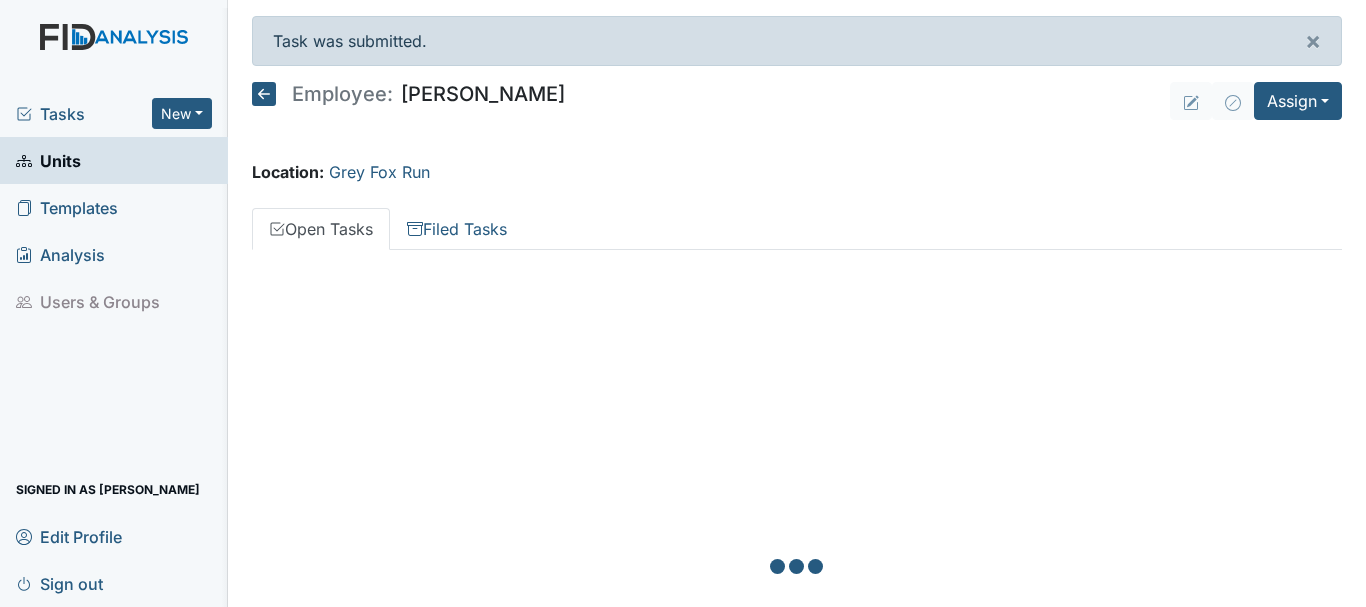 scroll, scrollTop: 0, scrollLeft: 0, axis: both 